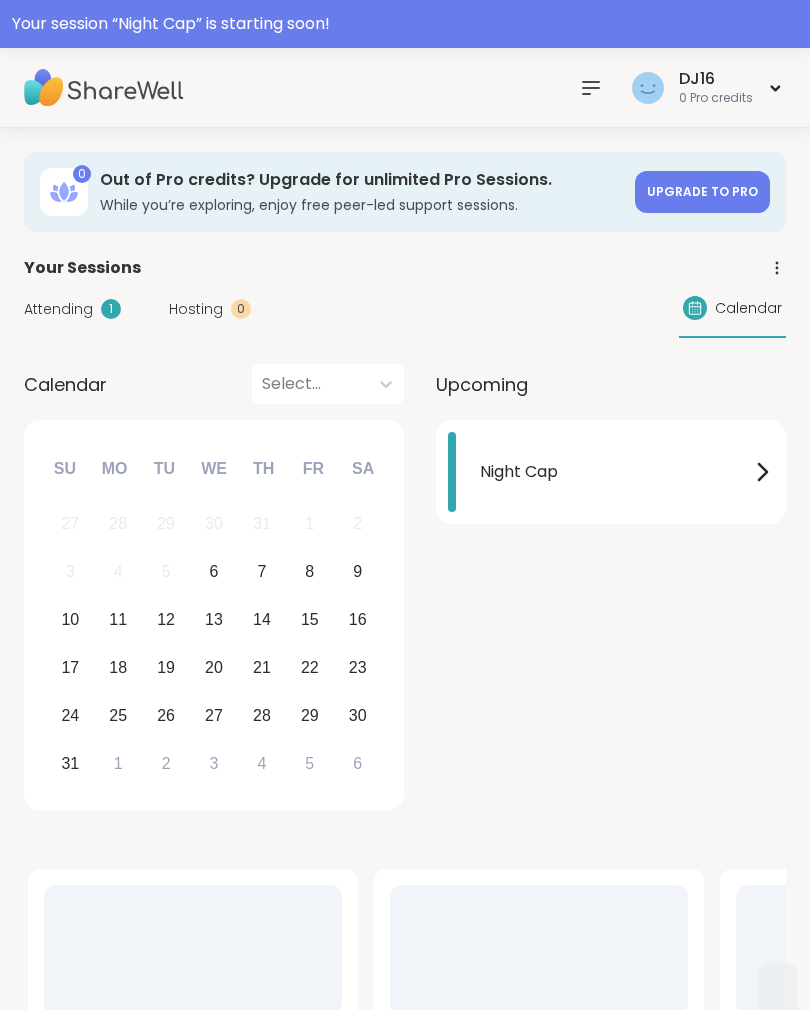 scroll, scrollTop: 0, scrollLeft: 0, axis: both 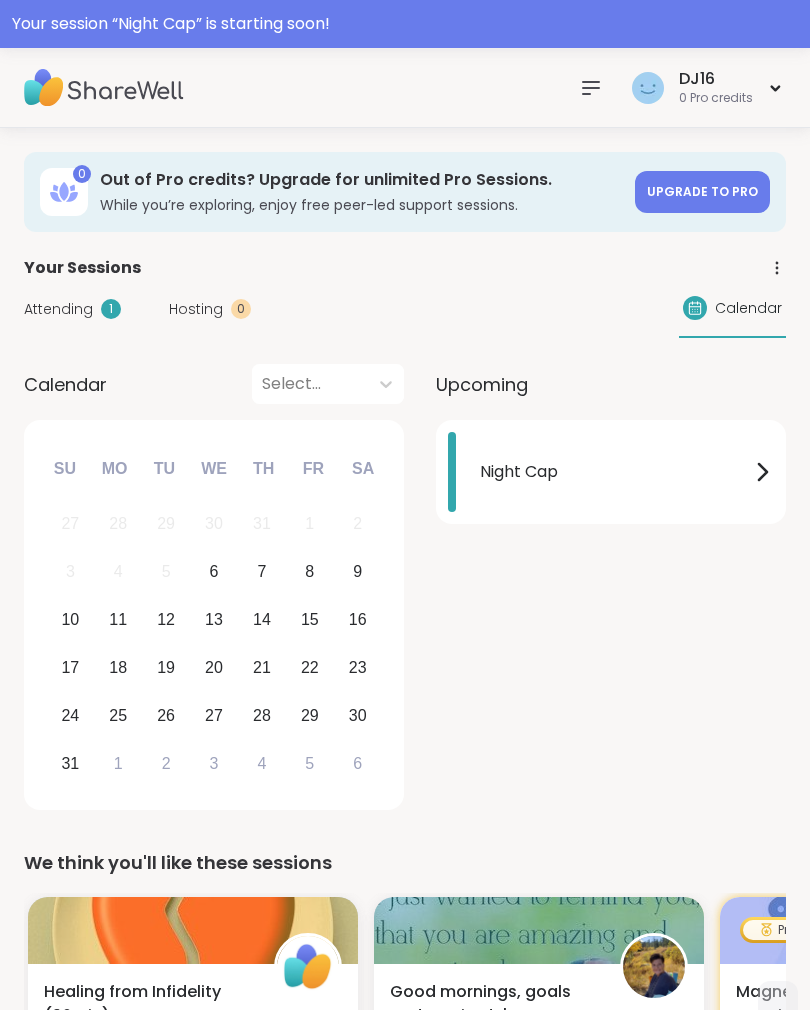 click on "Night Cap" at bounding box center [615, 472] 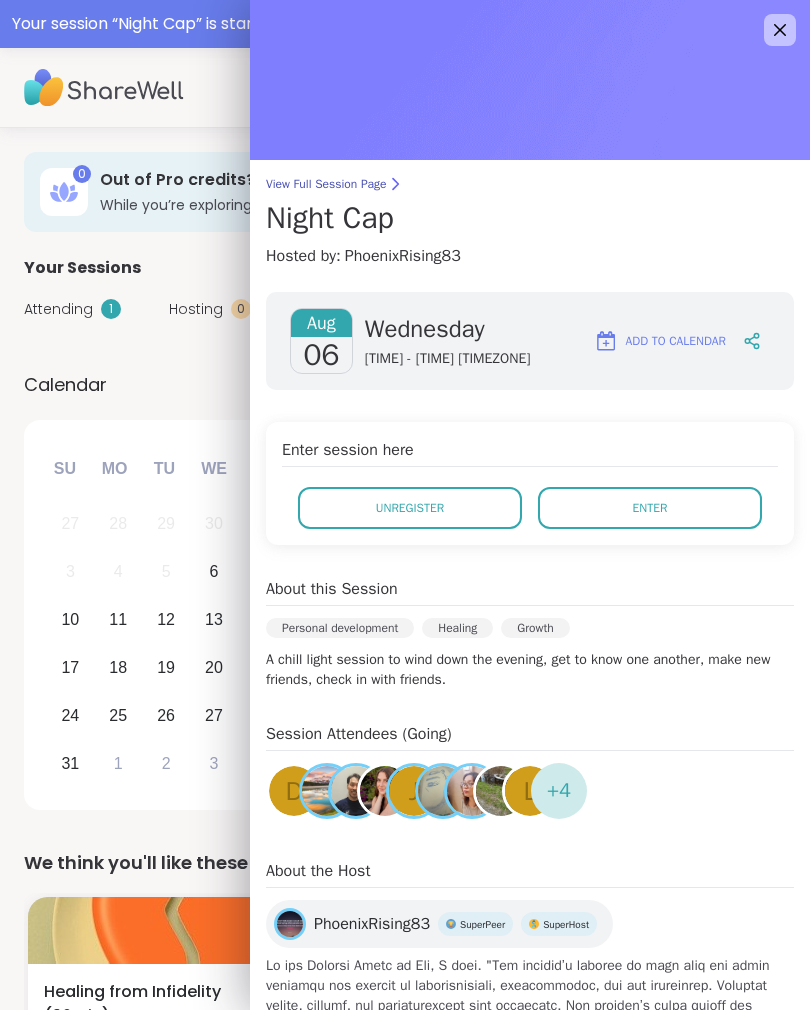 click on "Enter" at bounding box center [650, 508] 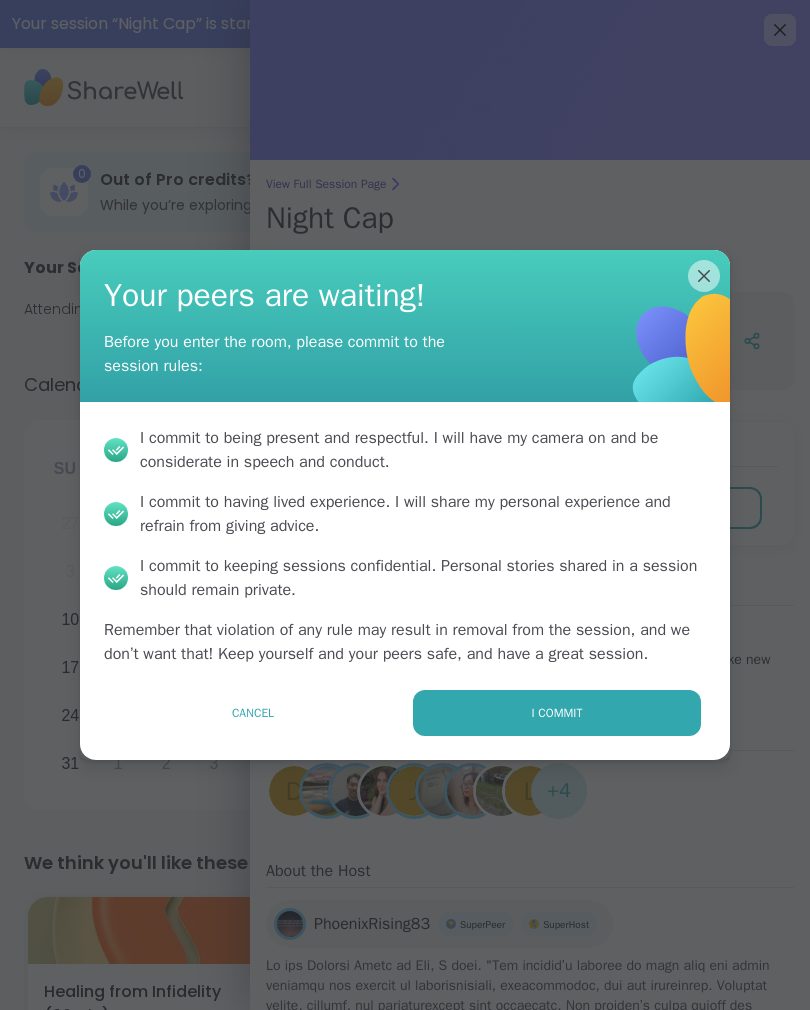 click on "I commit" at bounding box center (557, 713) 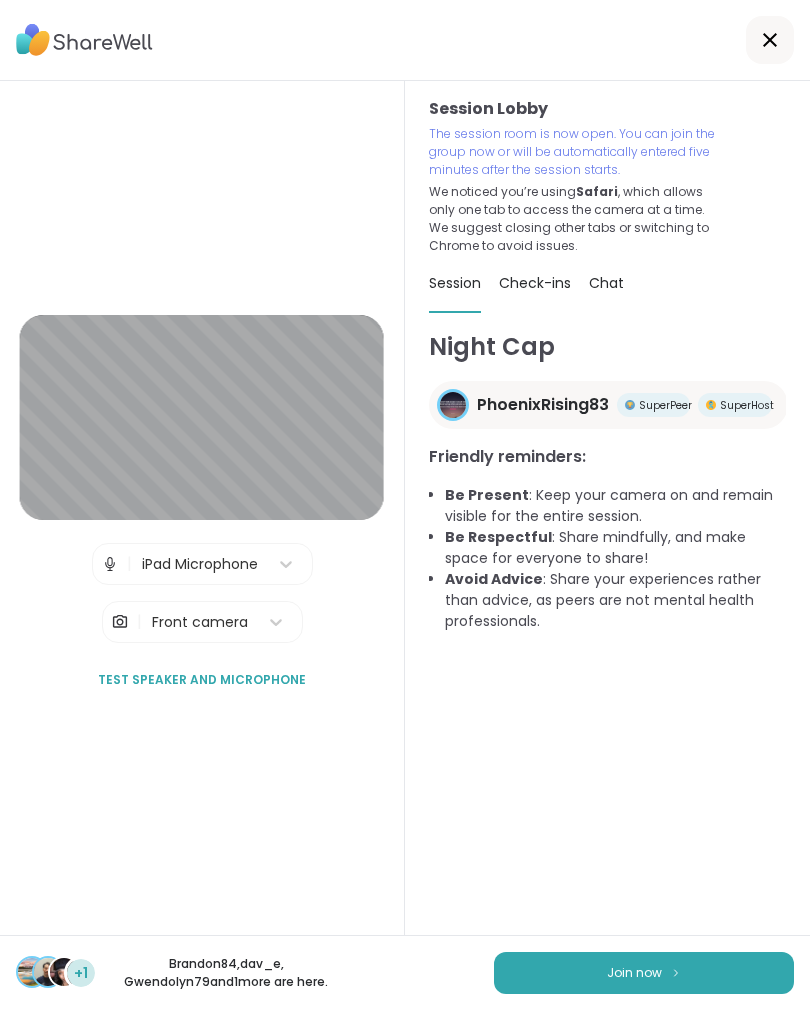 click on "Join now" at bounding box center [644, 973] 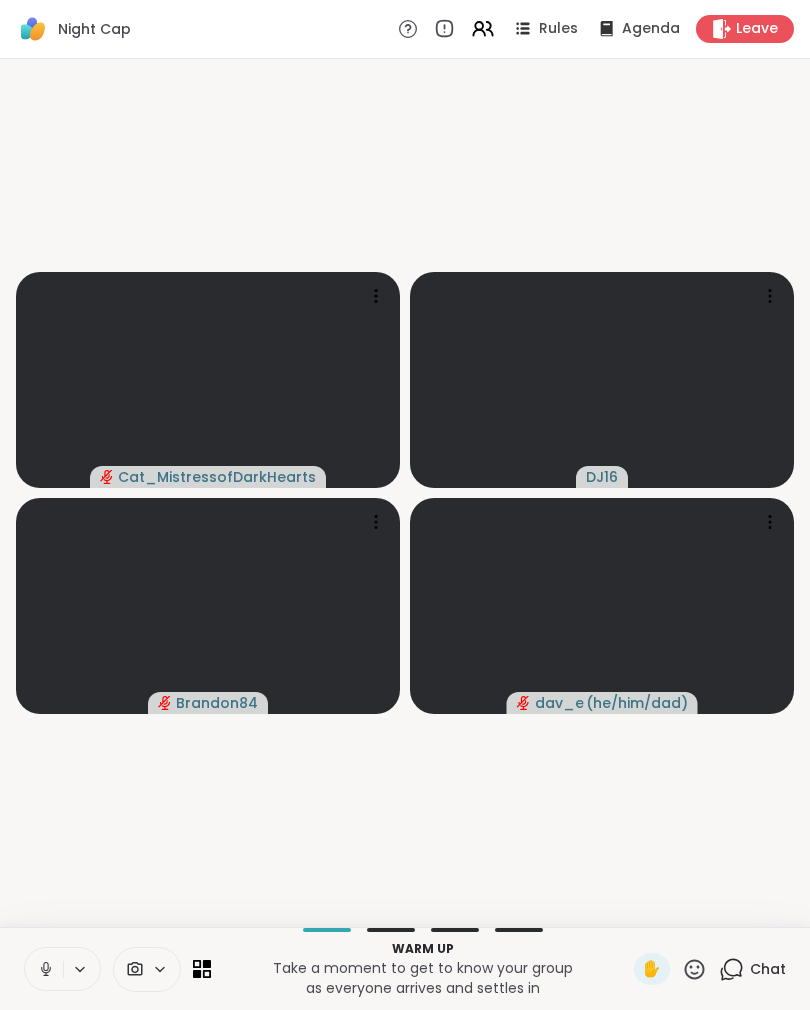 click at bounding box center [44, 969] 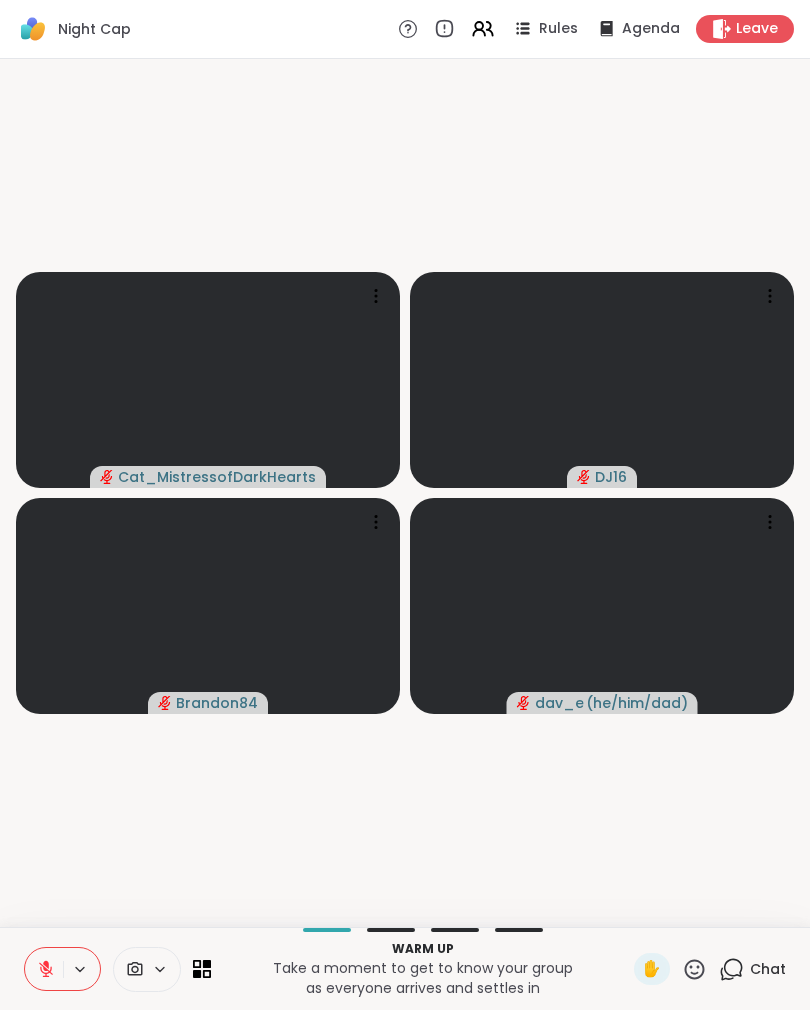click 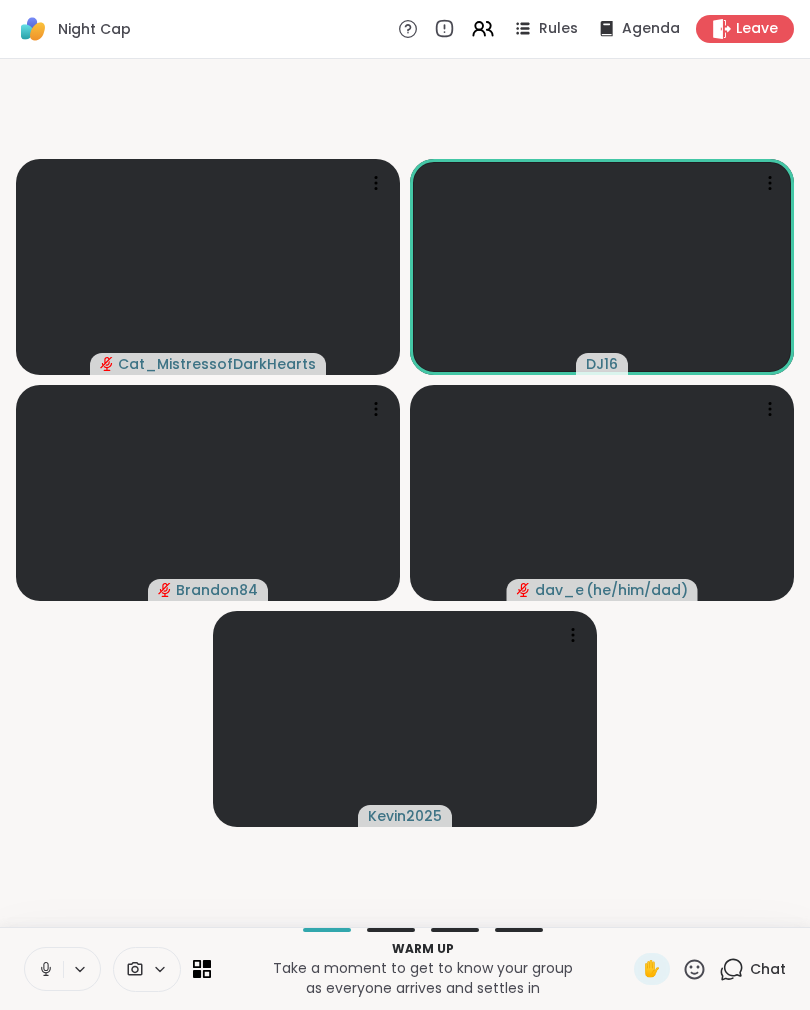 click at bounding box center [44, 969] 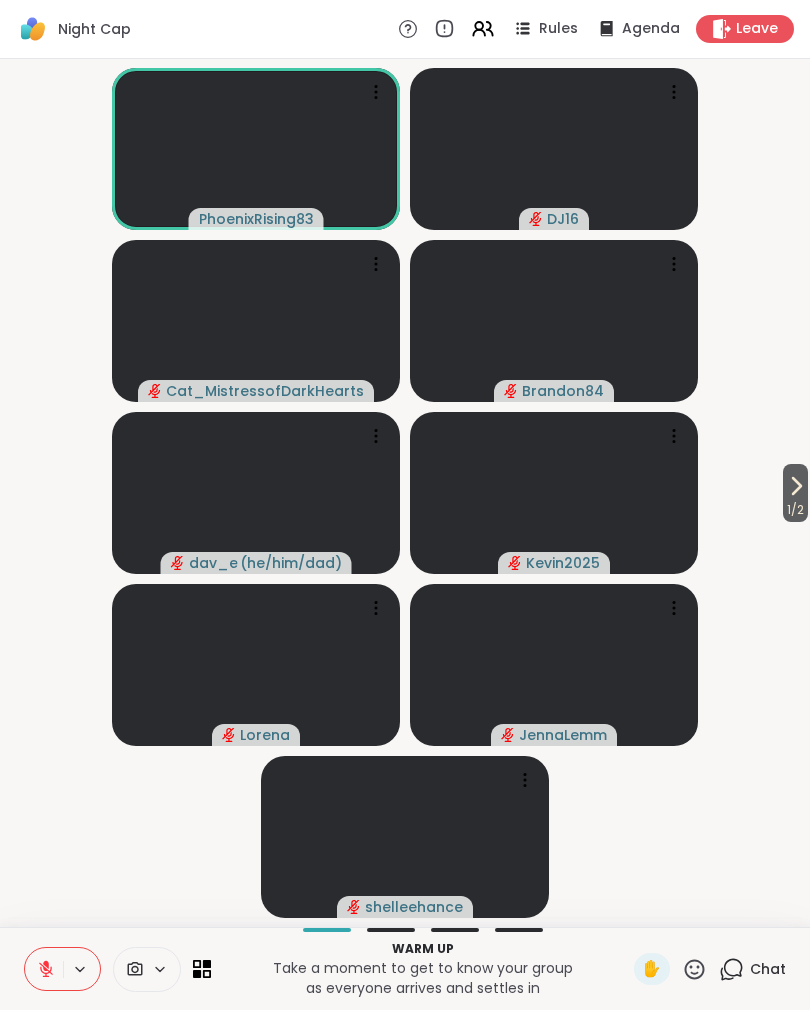 click 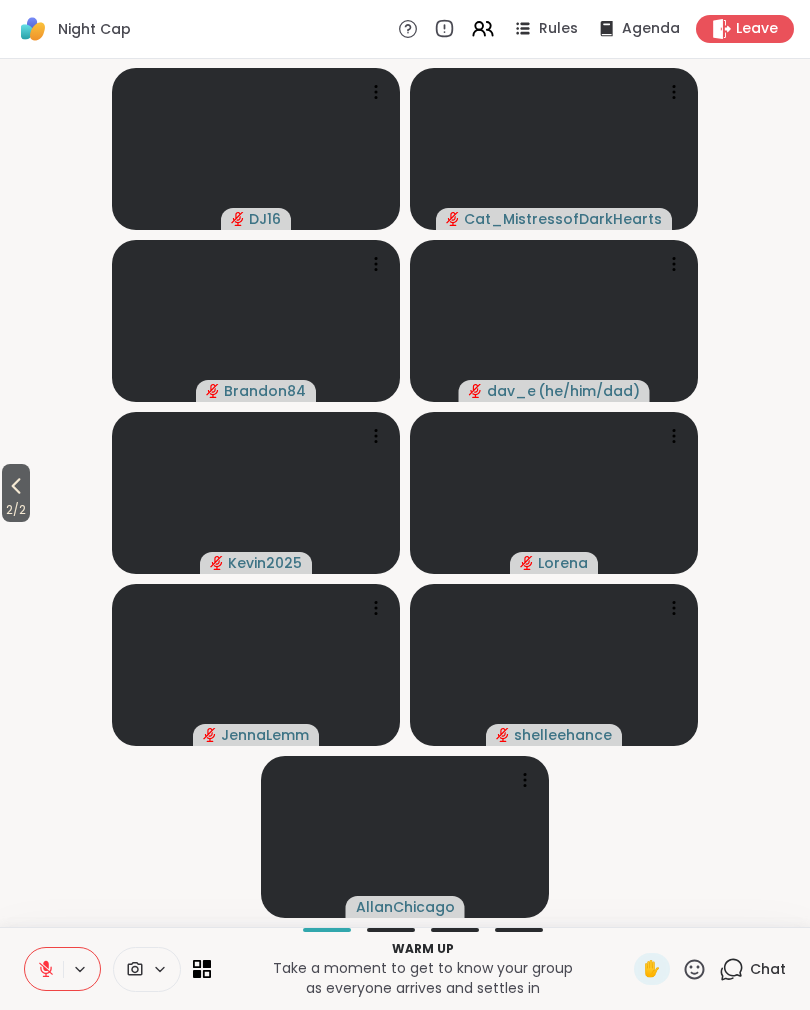 click on "2  /  2" at bounding box center [16, 493] 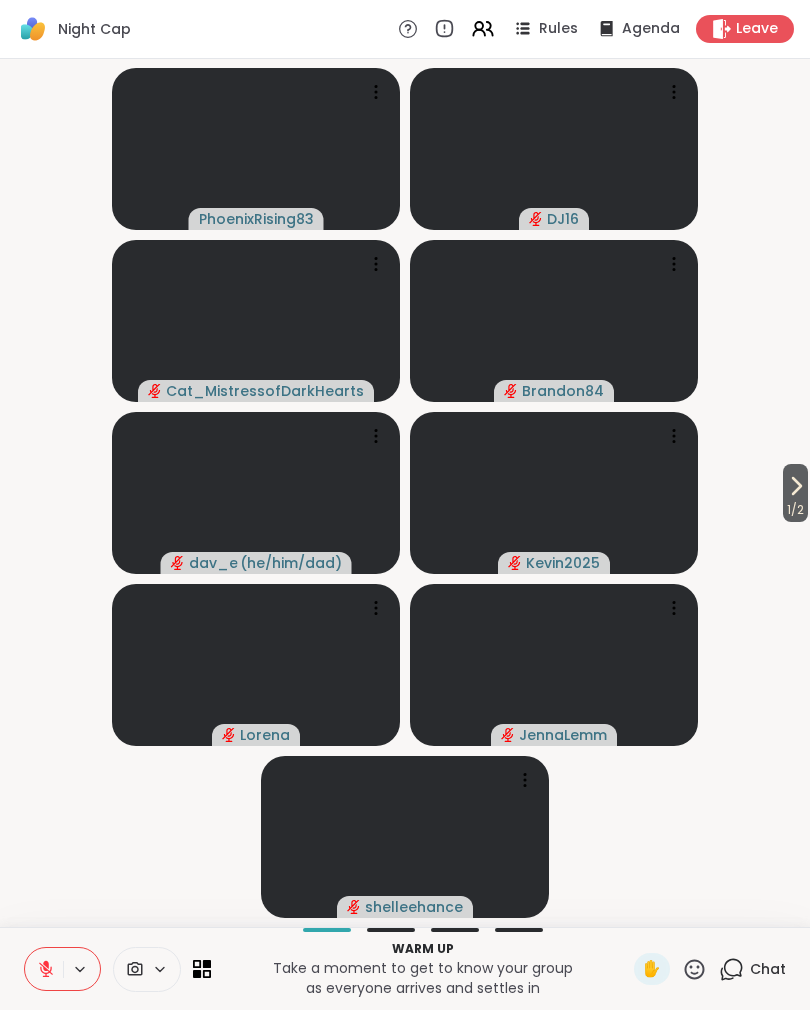 click on "Chat" at bounding box center (752, 969) 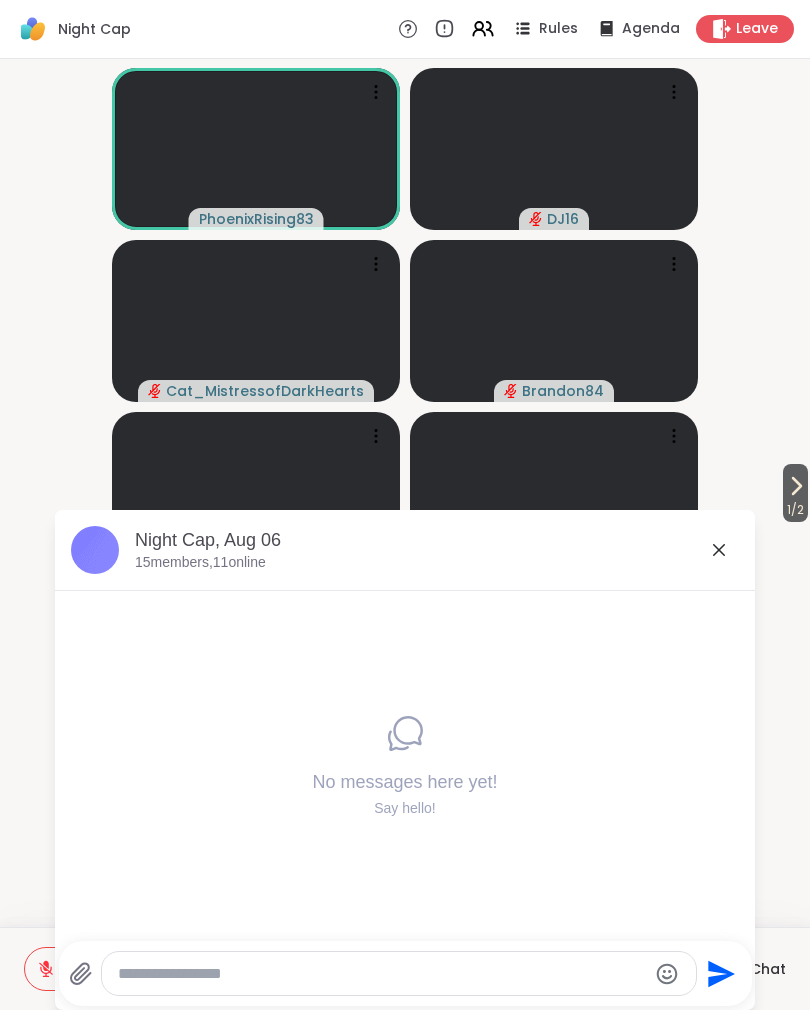 click on "[TIME] [MONTH] [DATE] [NUMBER]  members,  [NUMBER]  online" at bounding box center (405, 550) 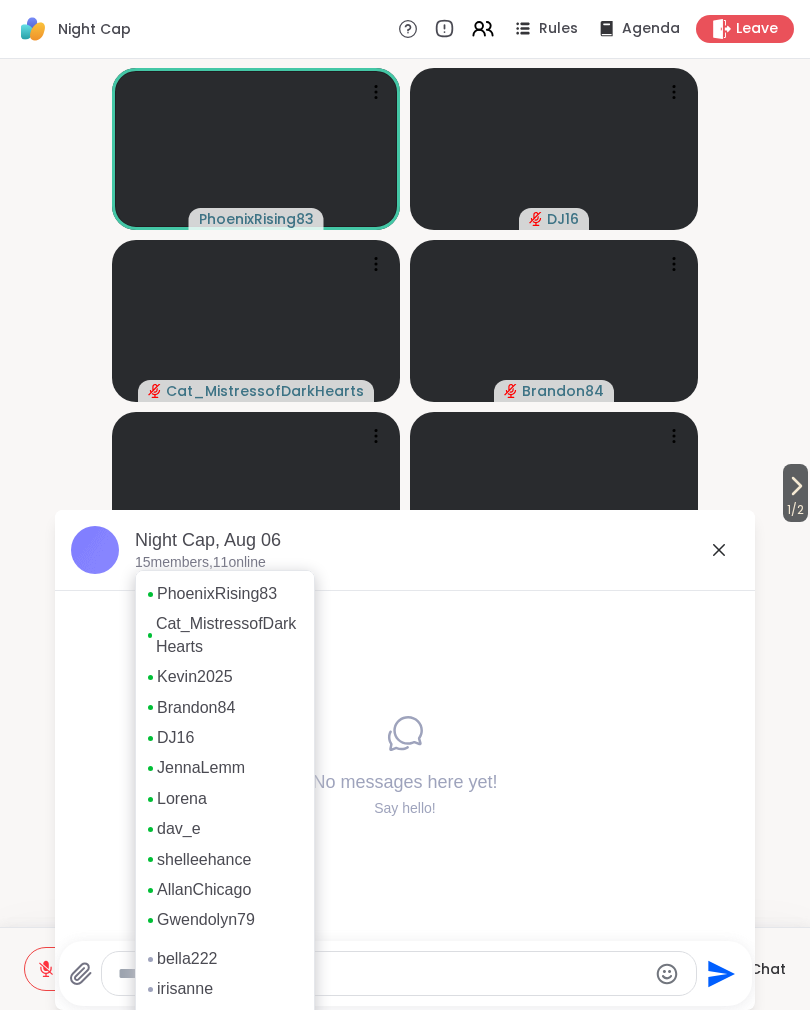 click on "15  members,  11  online" at bounding box center (200, 563) 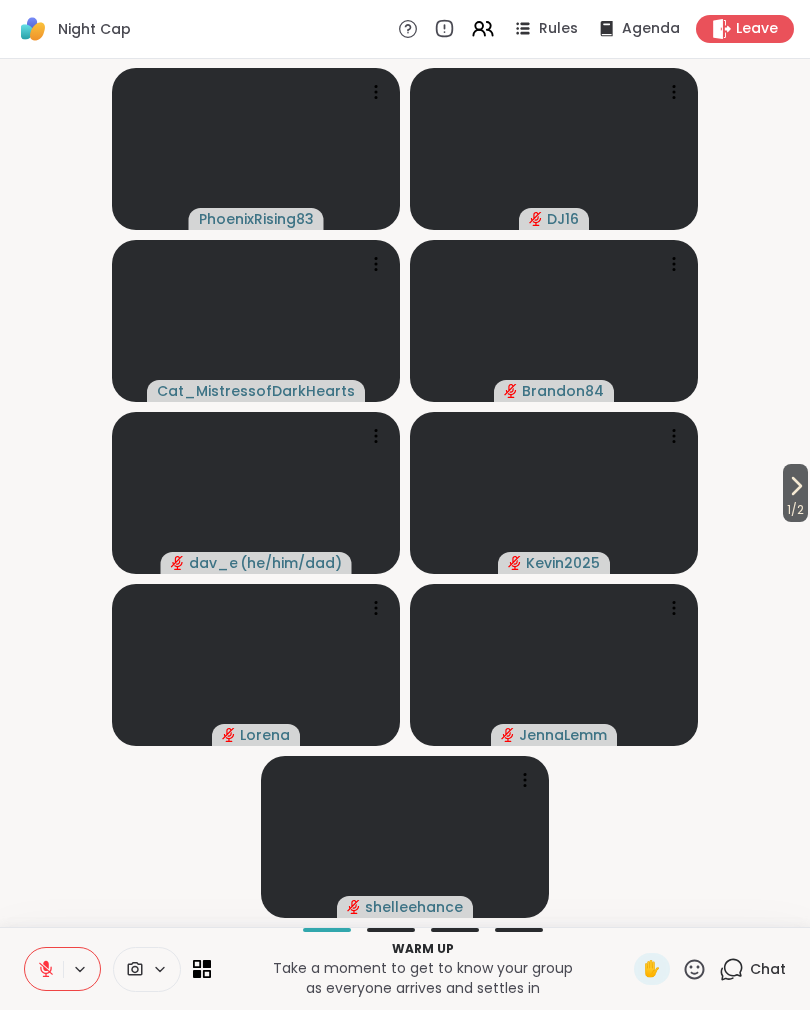 click on "Chat" at bounding box center (752, 969) 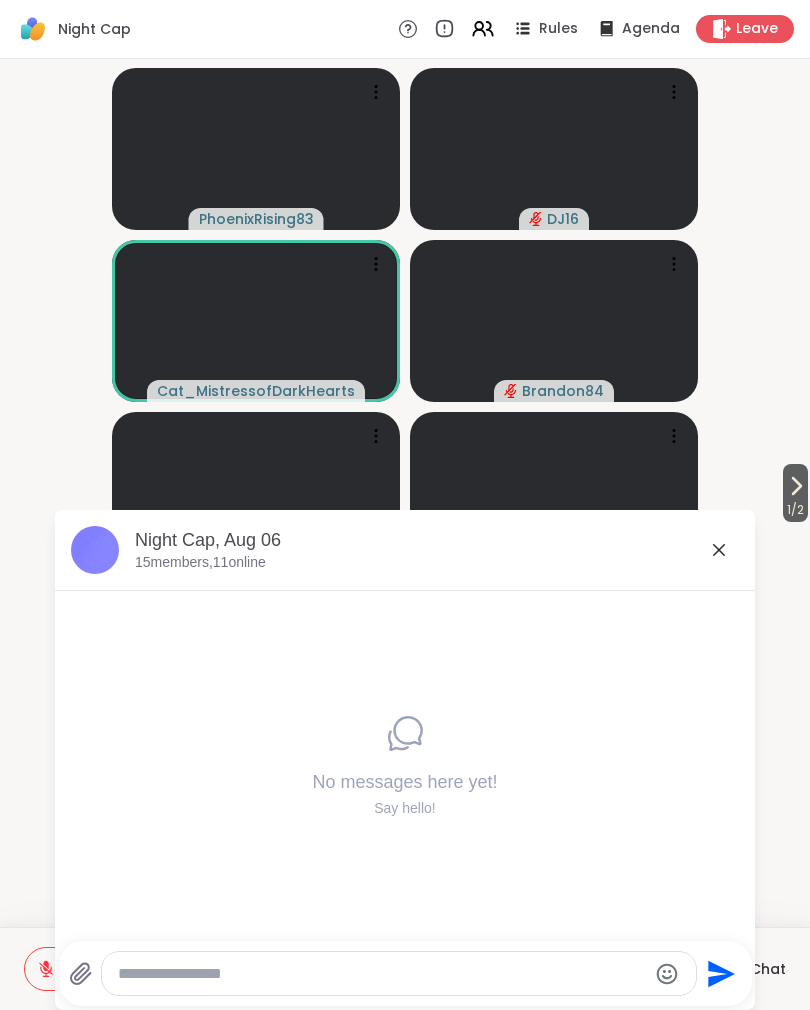 click on "Night Cap, Aug 06" at bounding box center (437, 540) 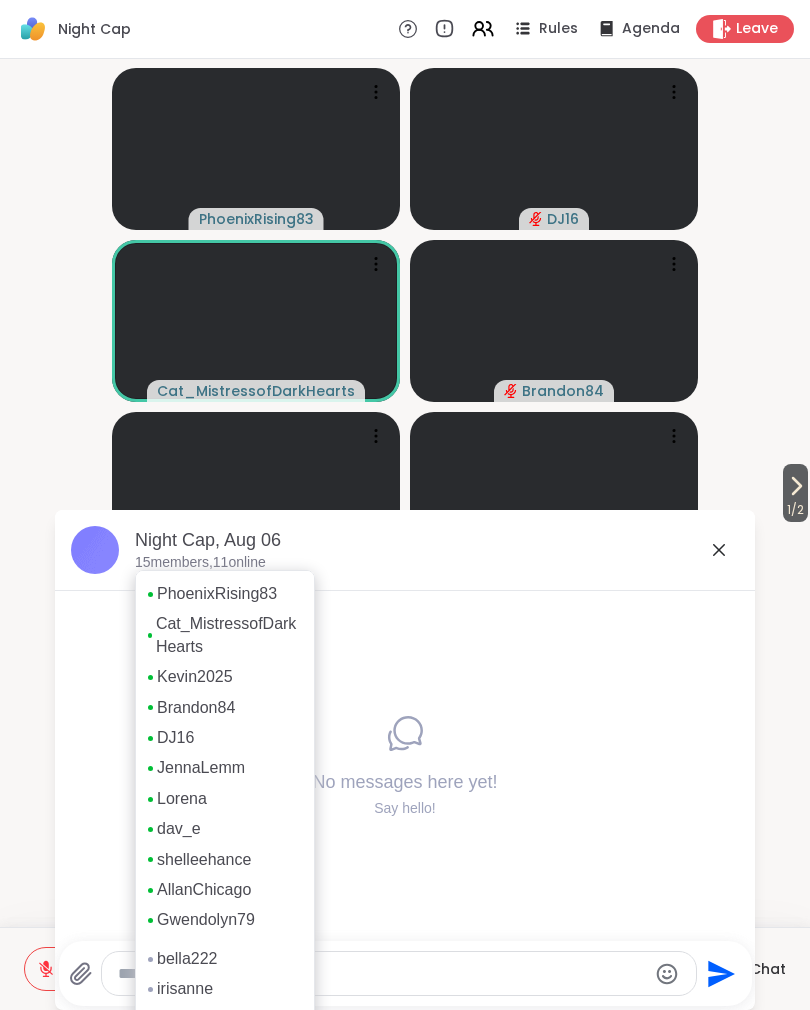 click on "15  members,  11  online" at bounding box center [200, 563] 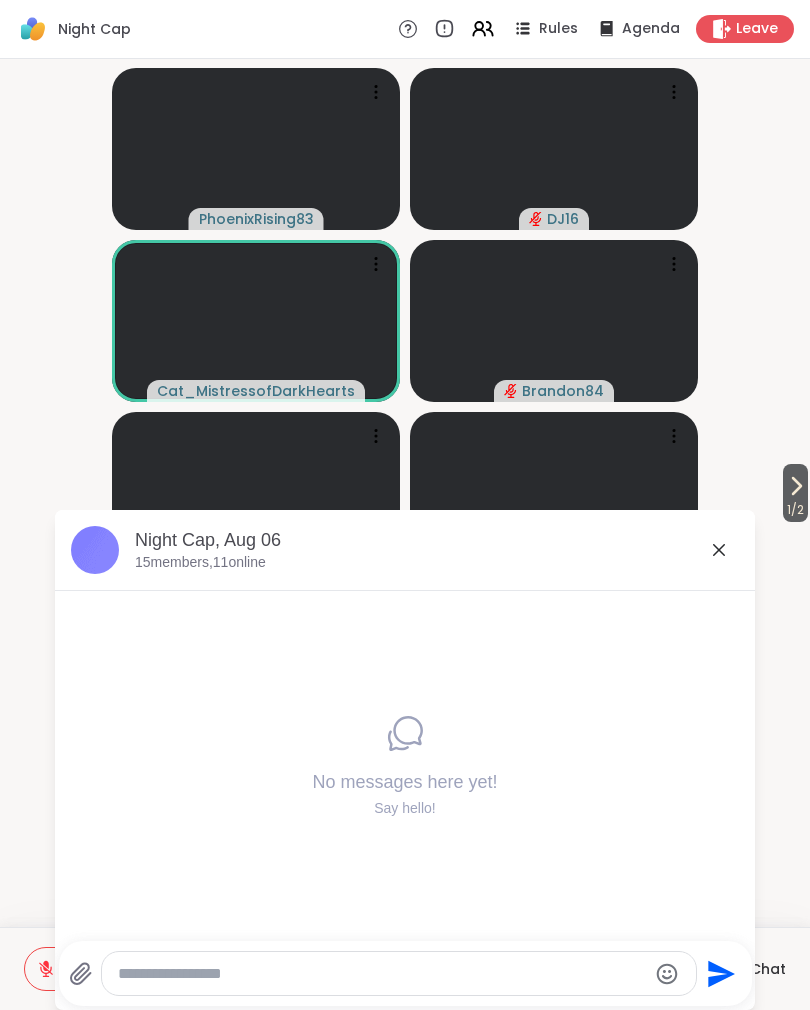 click 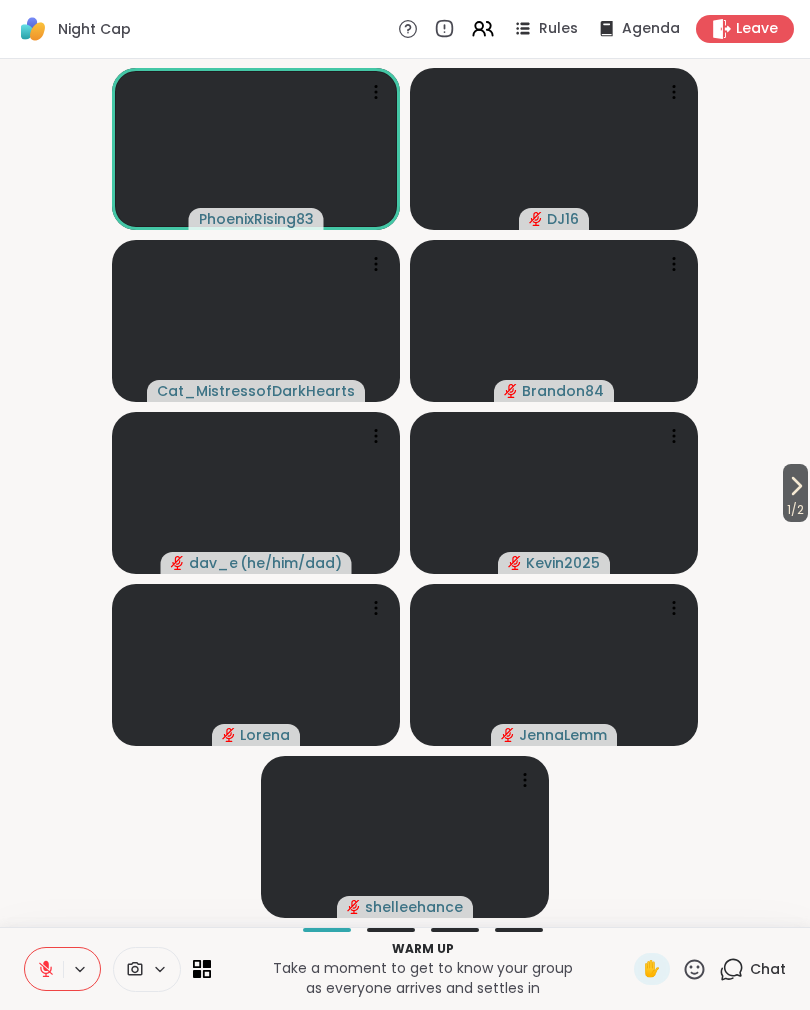 click on "1  /  2" at bounding box center [795, 510] 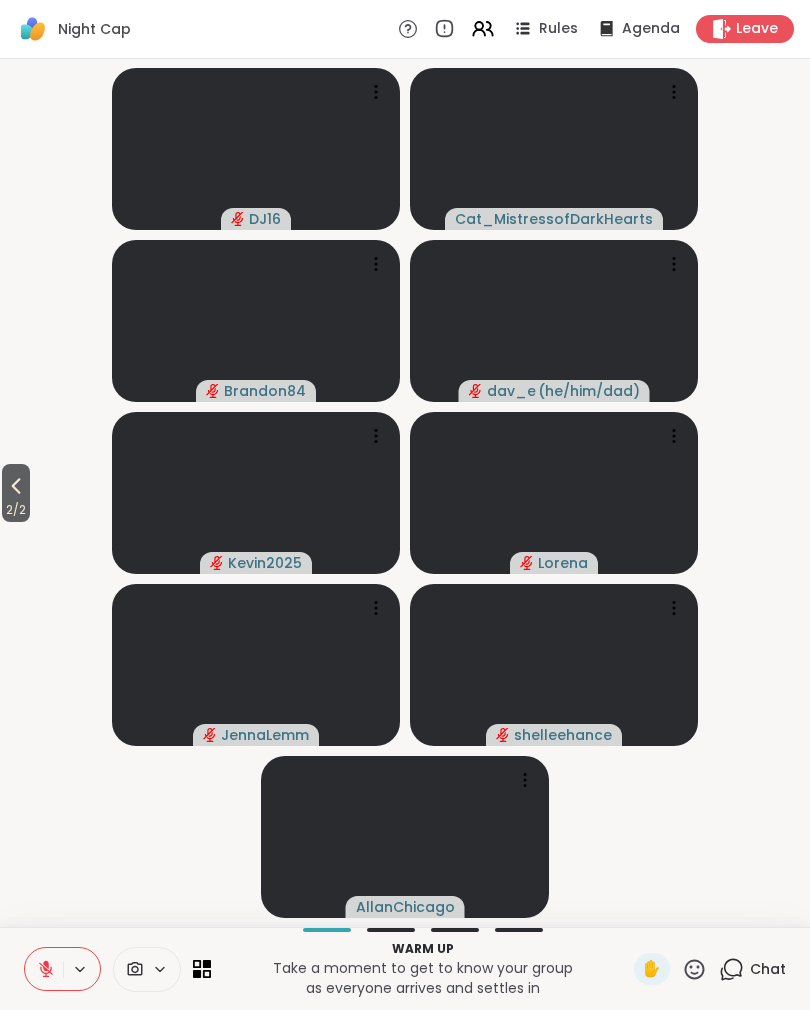 click on "2  /  2" at bounding box center [16, 493] 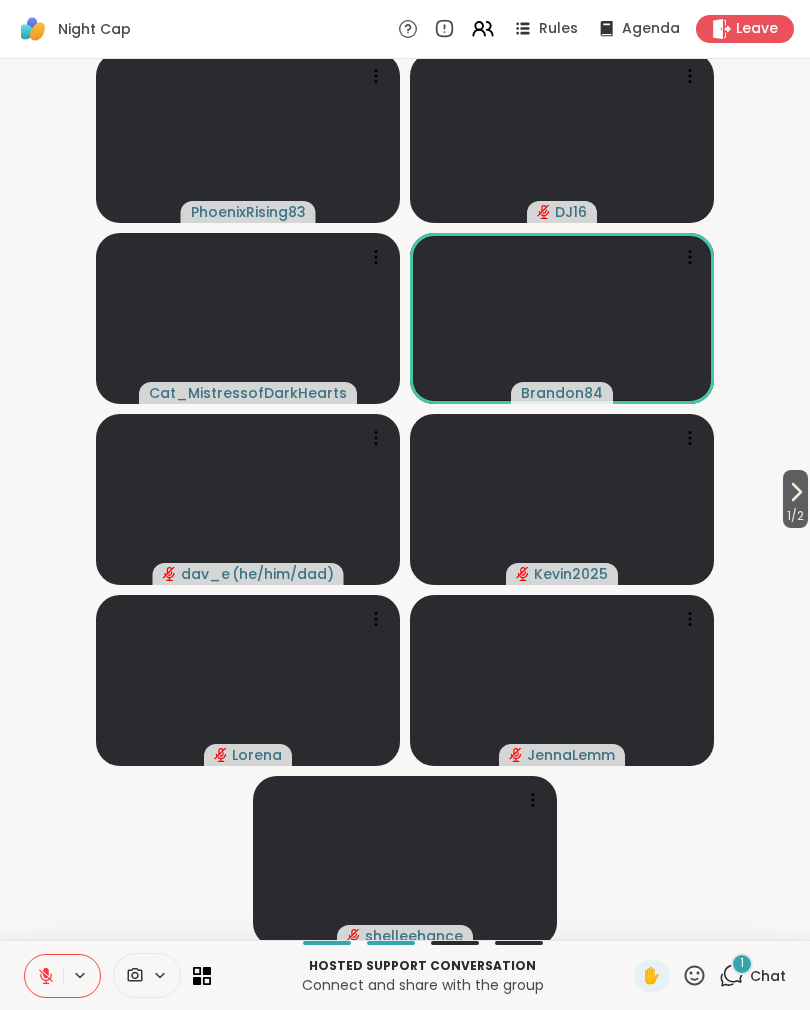 click on "1  /  2" at bounding box center [795, 516] 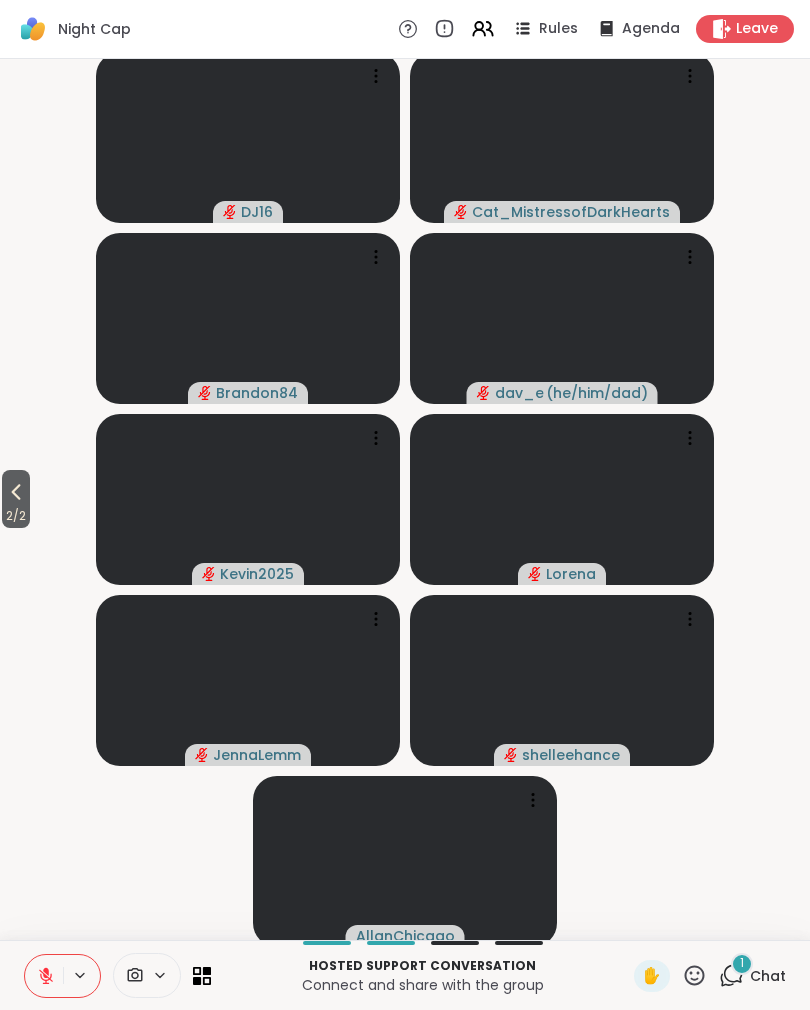 click on "2  /  2" at bounding box center [16, 516] 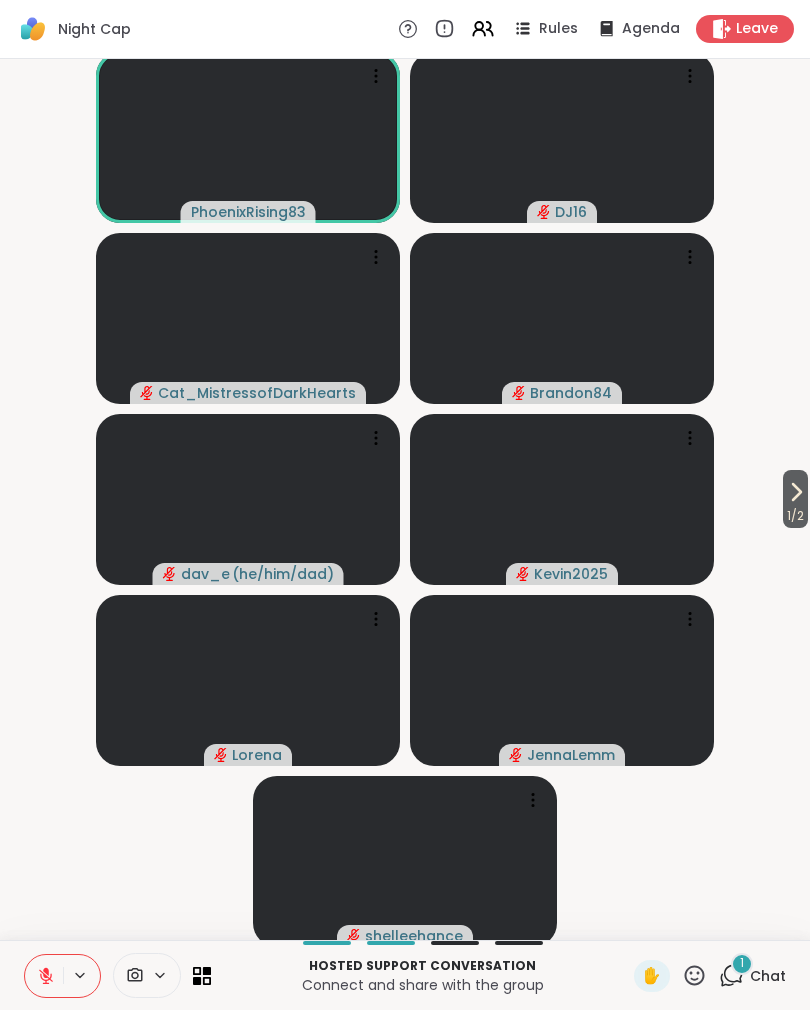 click on "1 Chat" at bounding box center (752, 976) 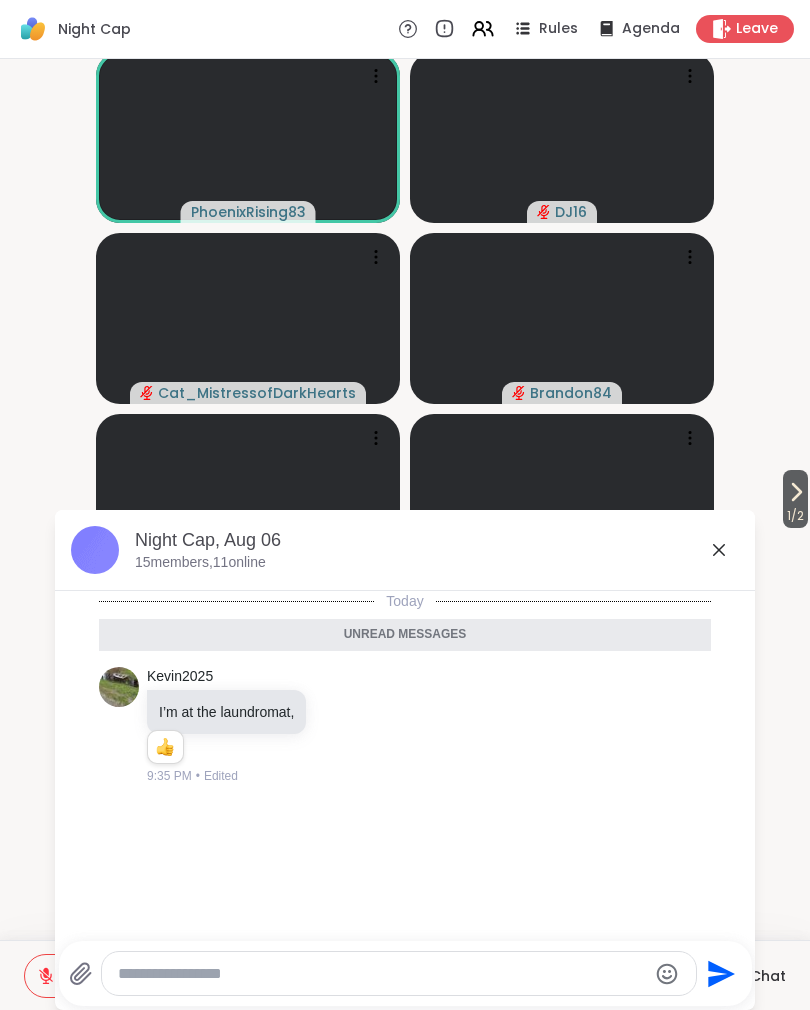 click 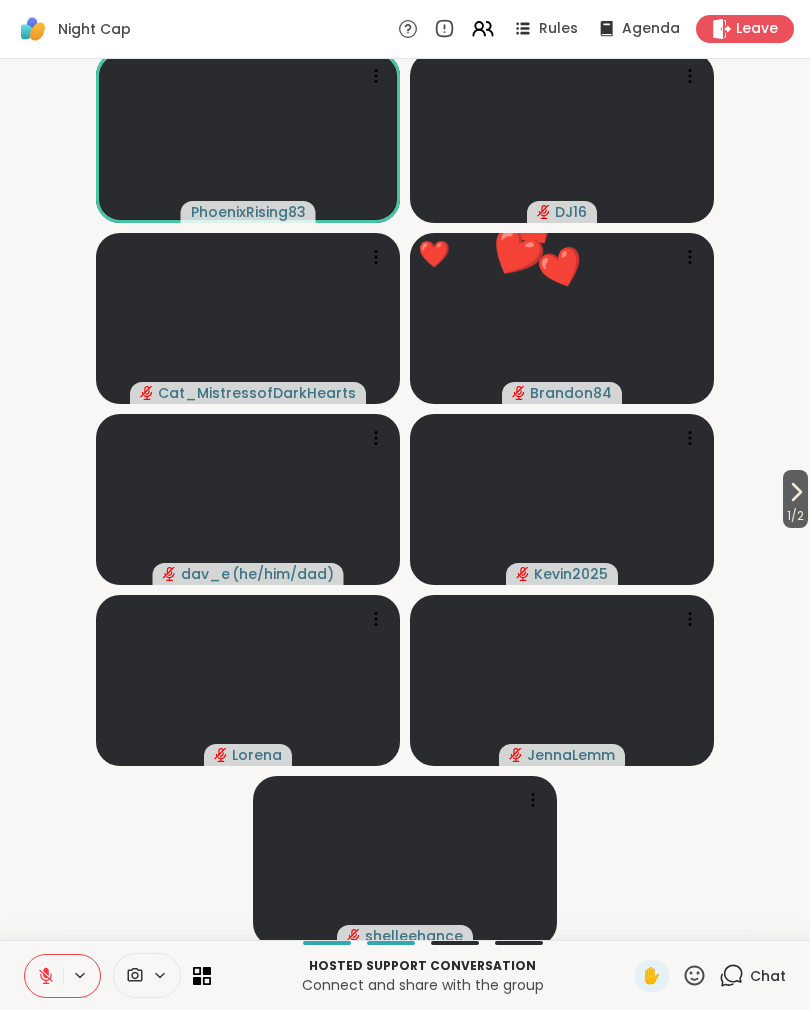 click 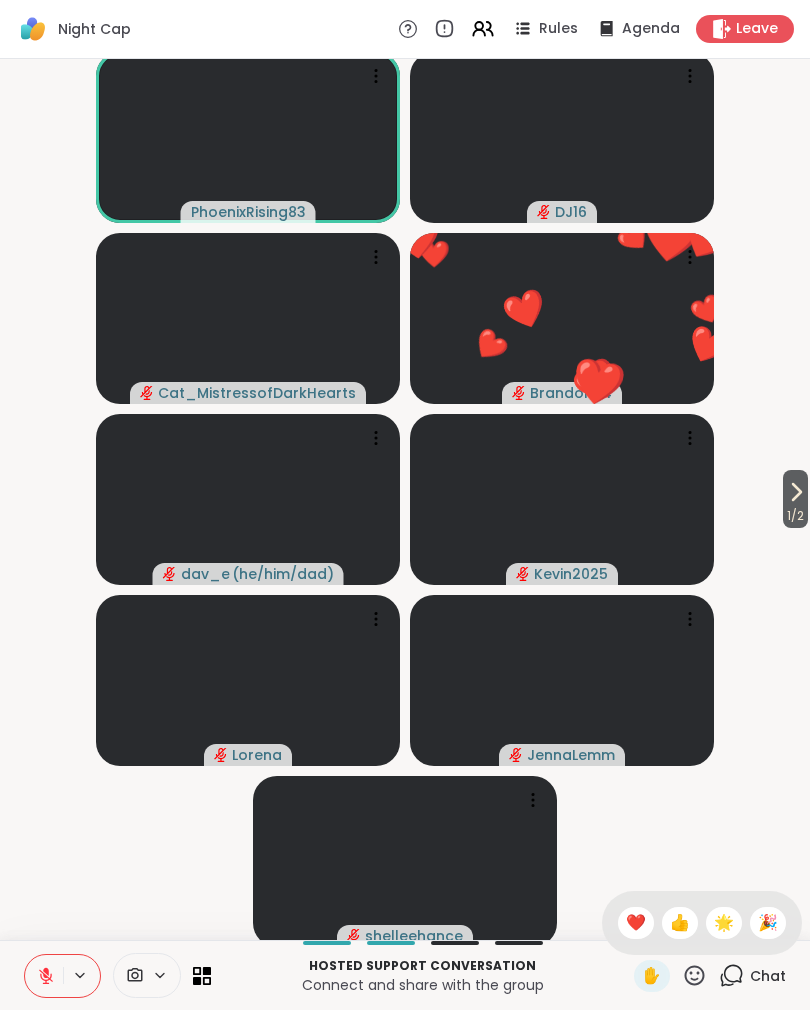 click on "🌟" at bounding box center [724, 923] 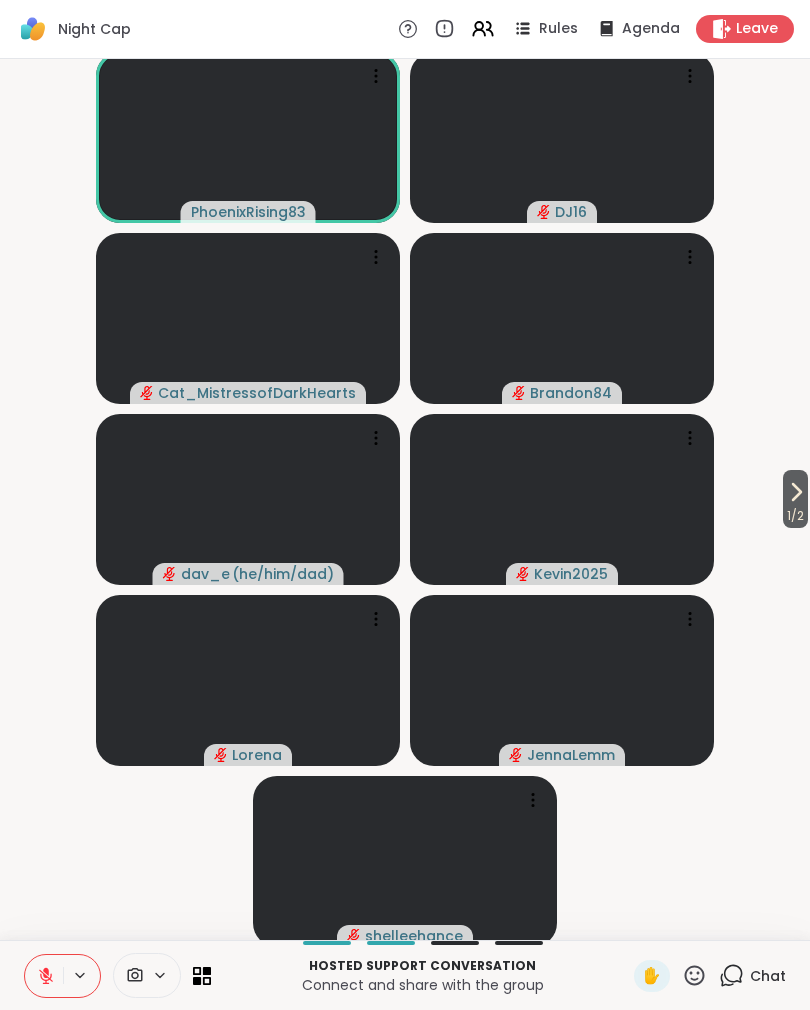 click on "1  /  2" at bounding box center [795, 499] 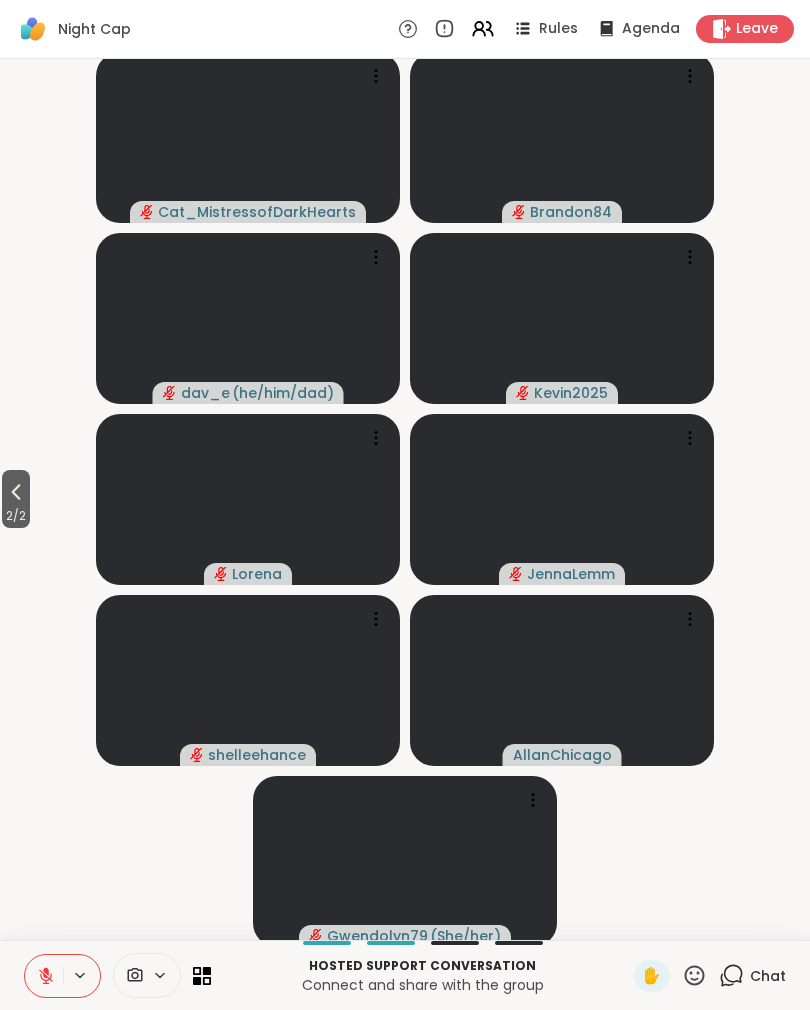 click 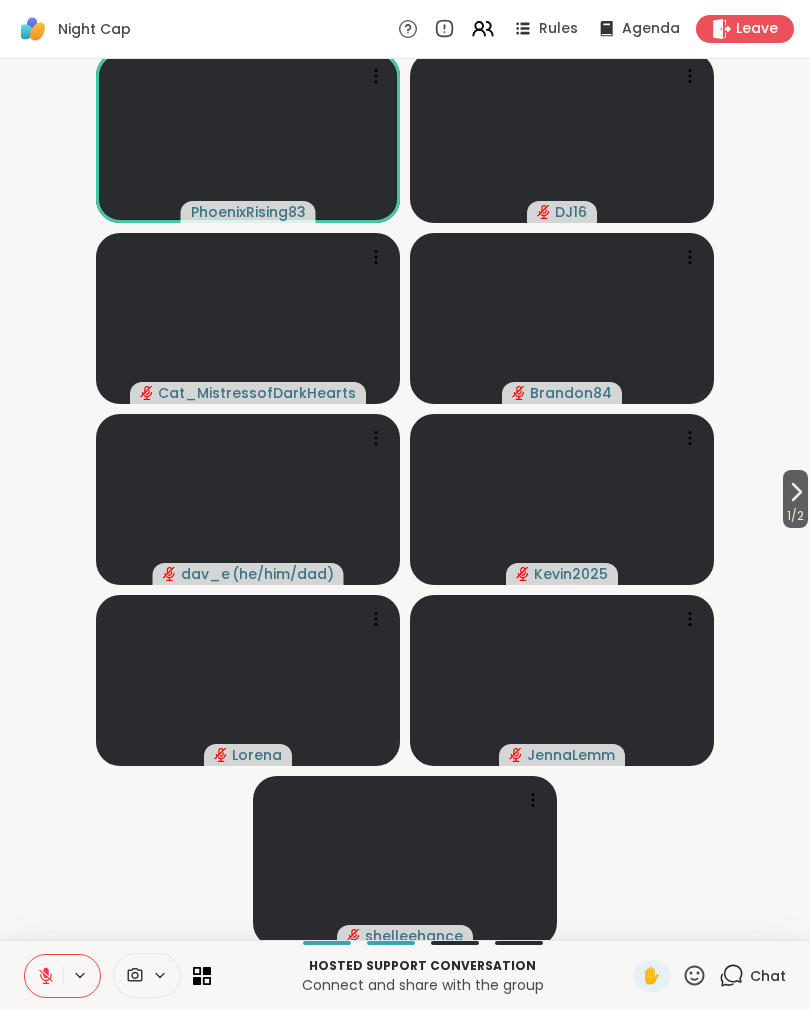 click 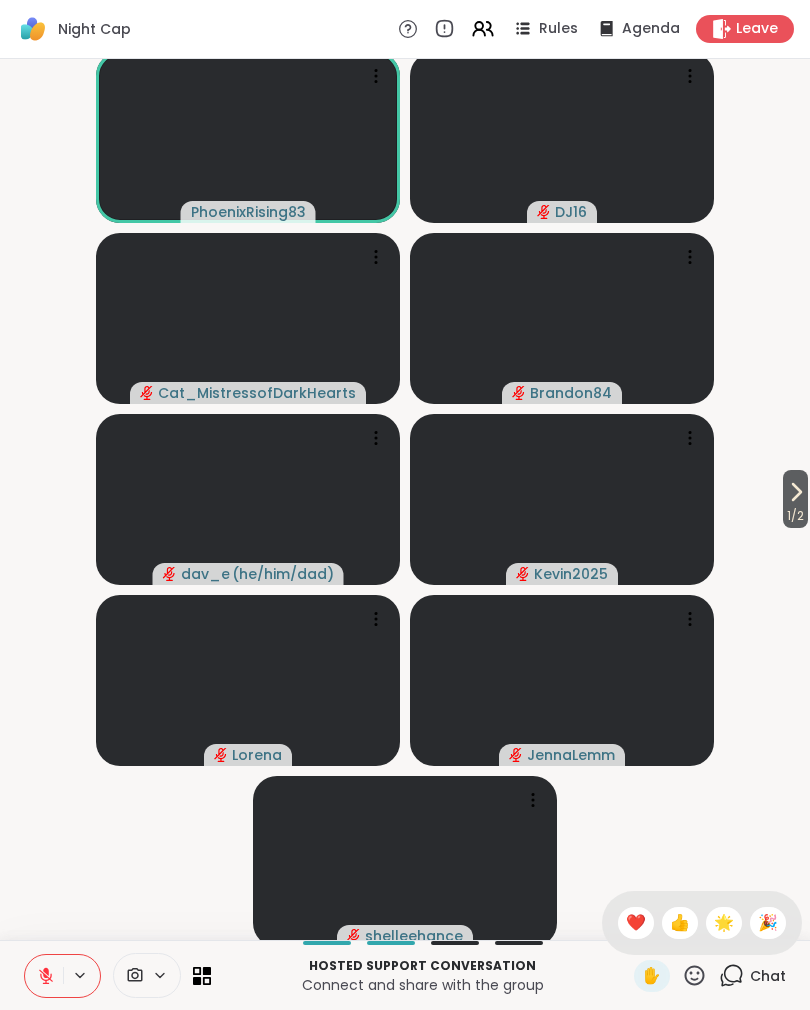 click on "❤️" at bounding box center [636, 923] 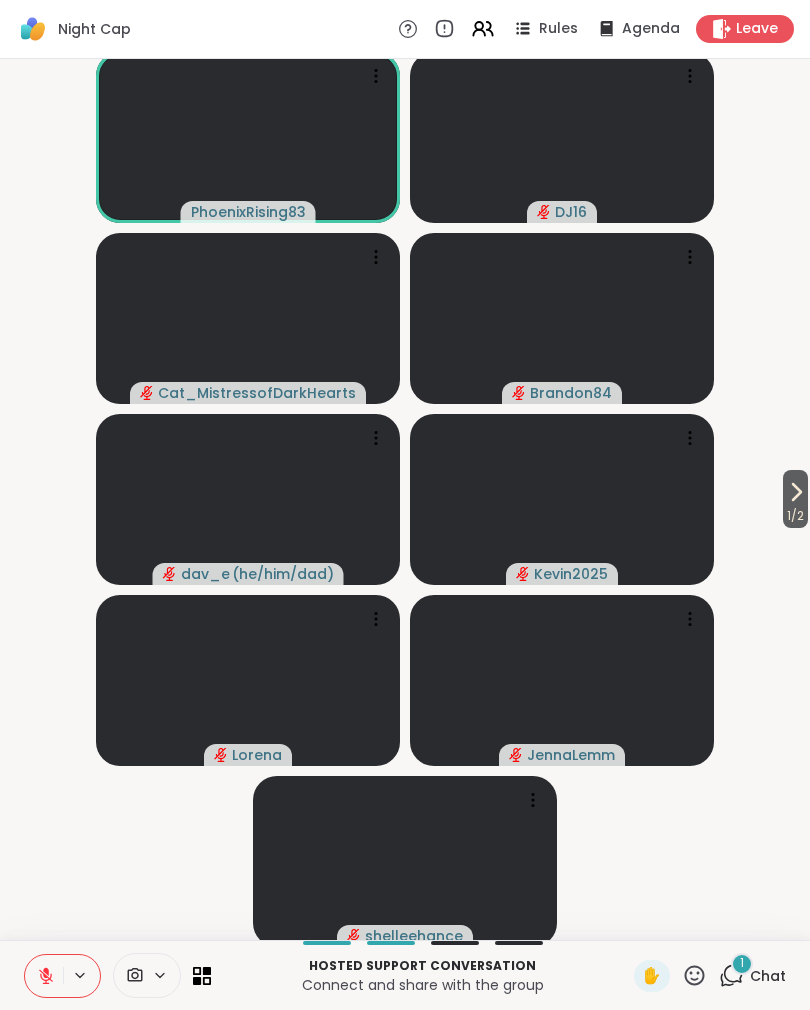 click on "1 Chat" at bounding box center (752, 976) 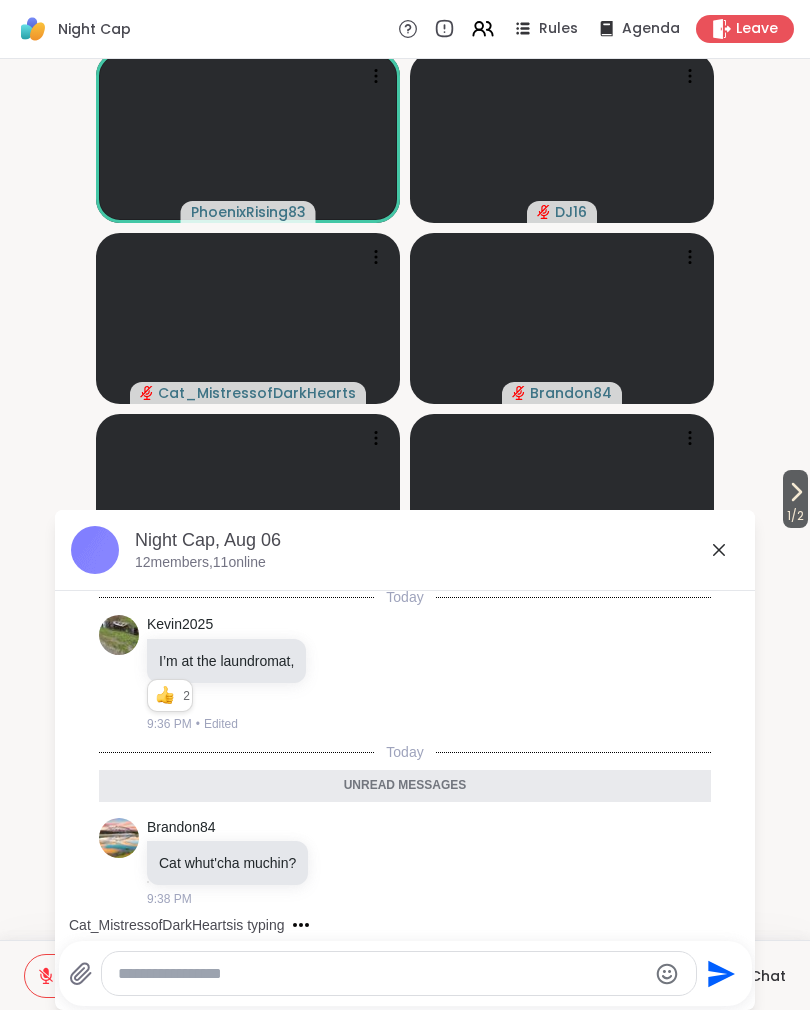 scroll, scrollTop: 4, scrollLeft: 0, axis: vertical 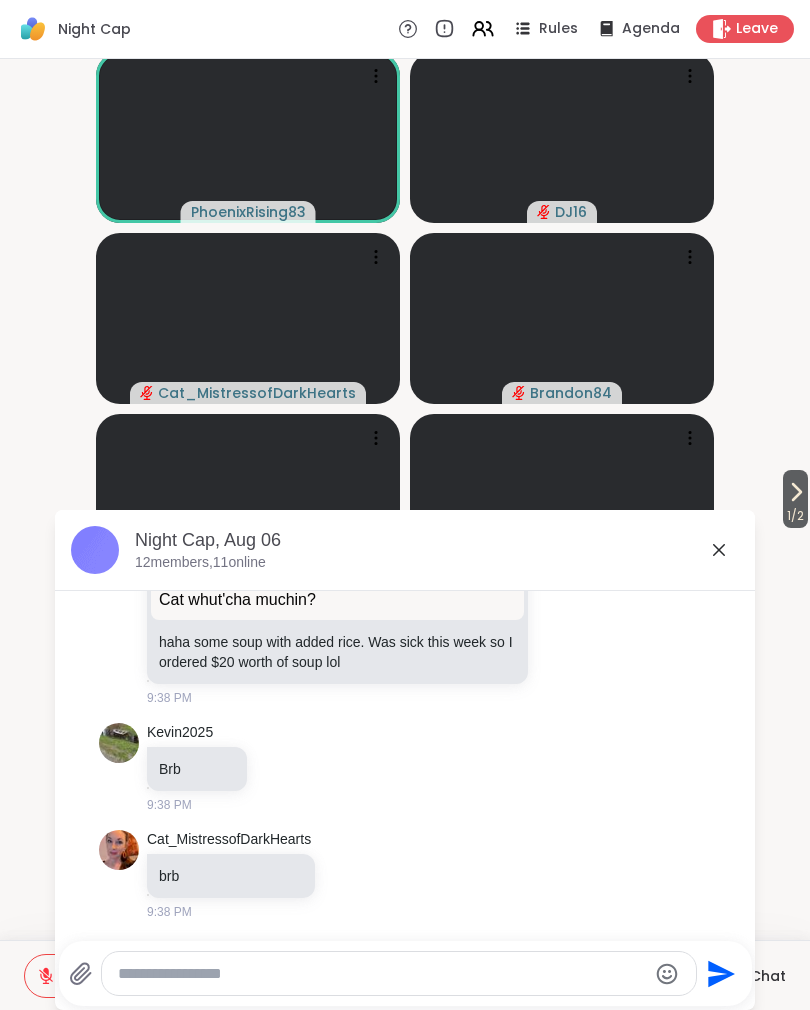 click 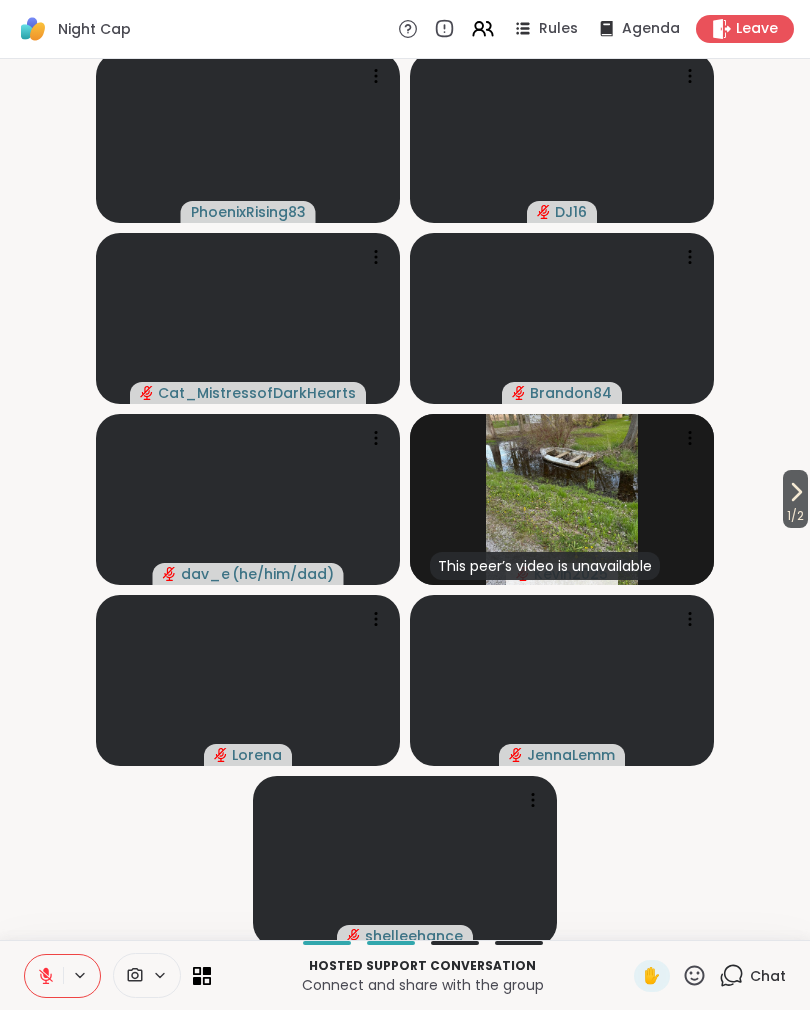 click 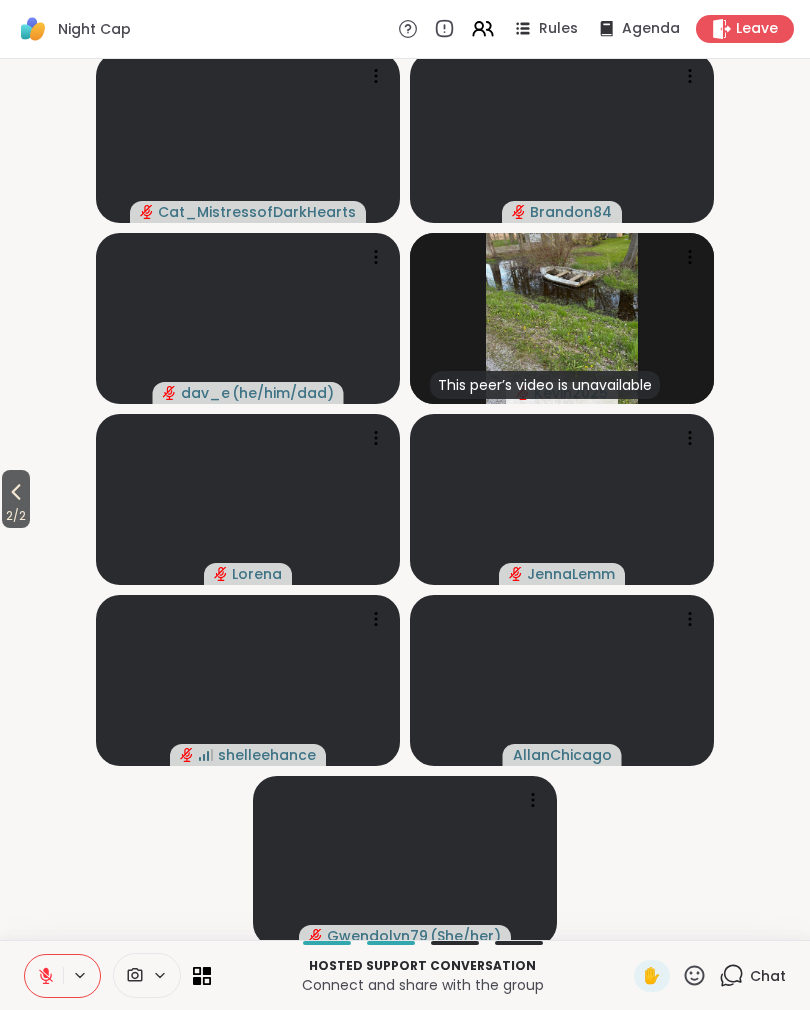 click on "2  /  2" at bounding box center [16, 499] 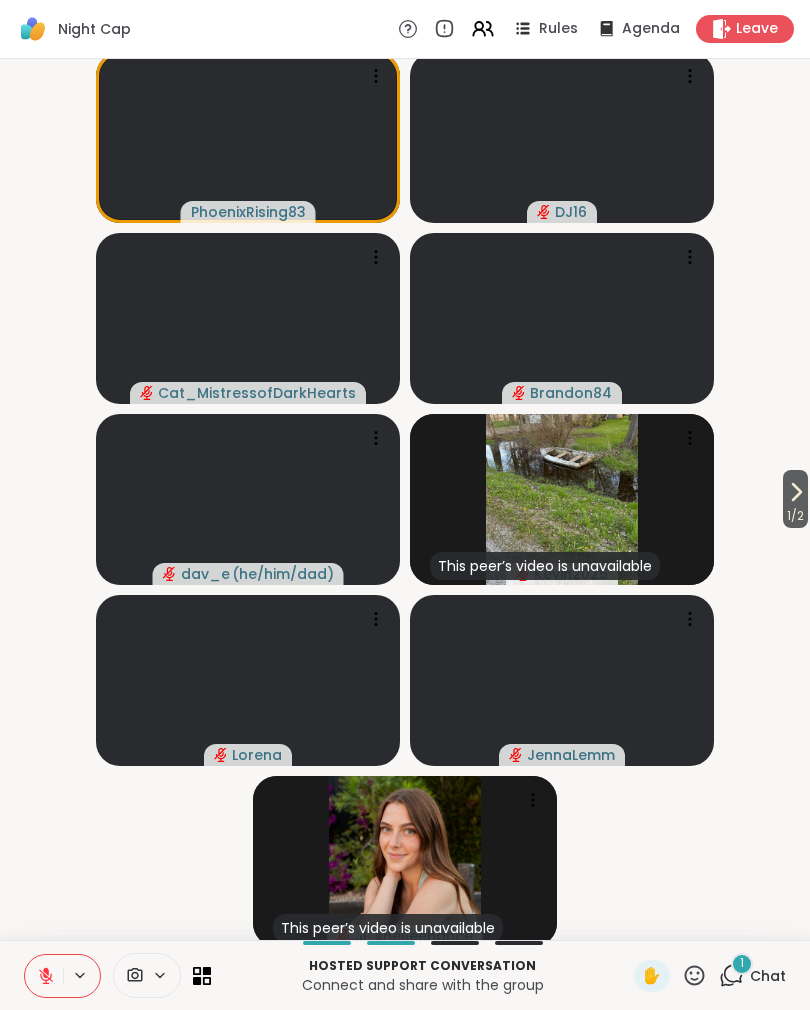 click on "Chat" at bounding box center (768, 976) 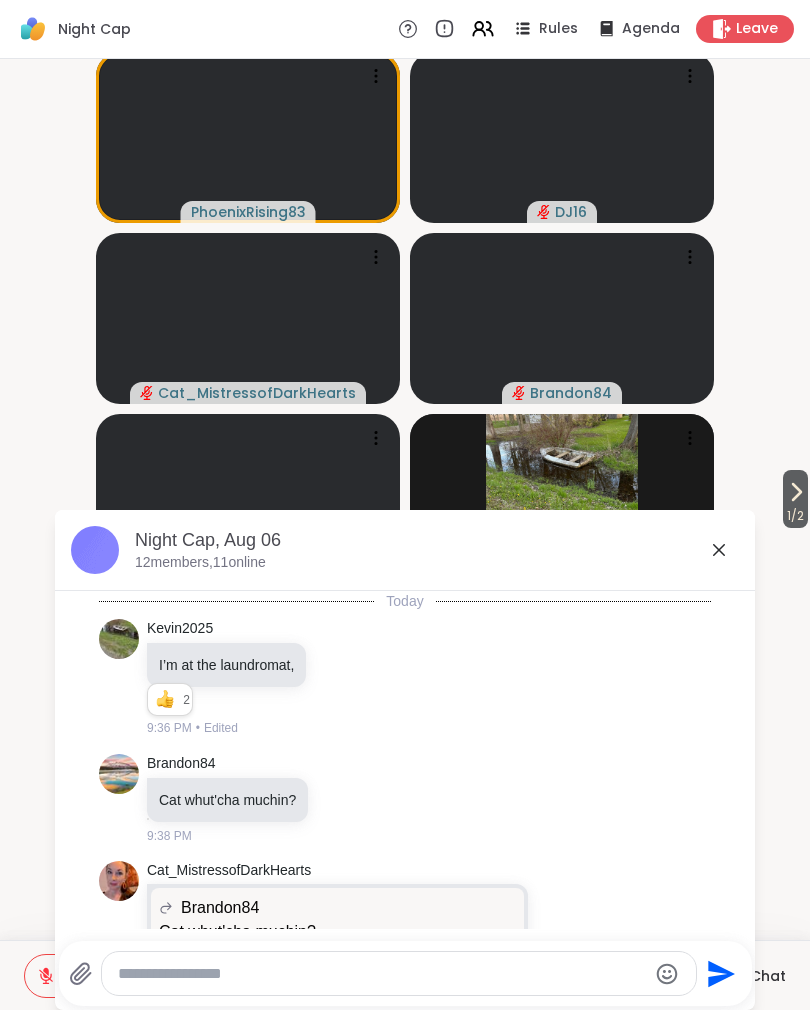scroll, scrollTop: 529, scrollLeft: 0, axis: vertical 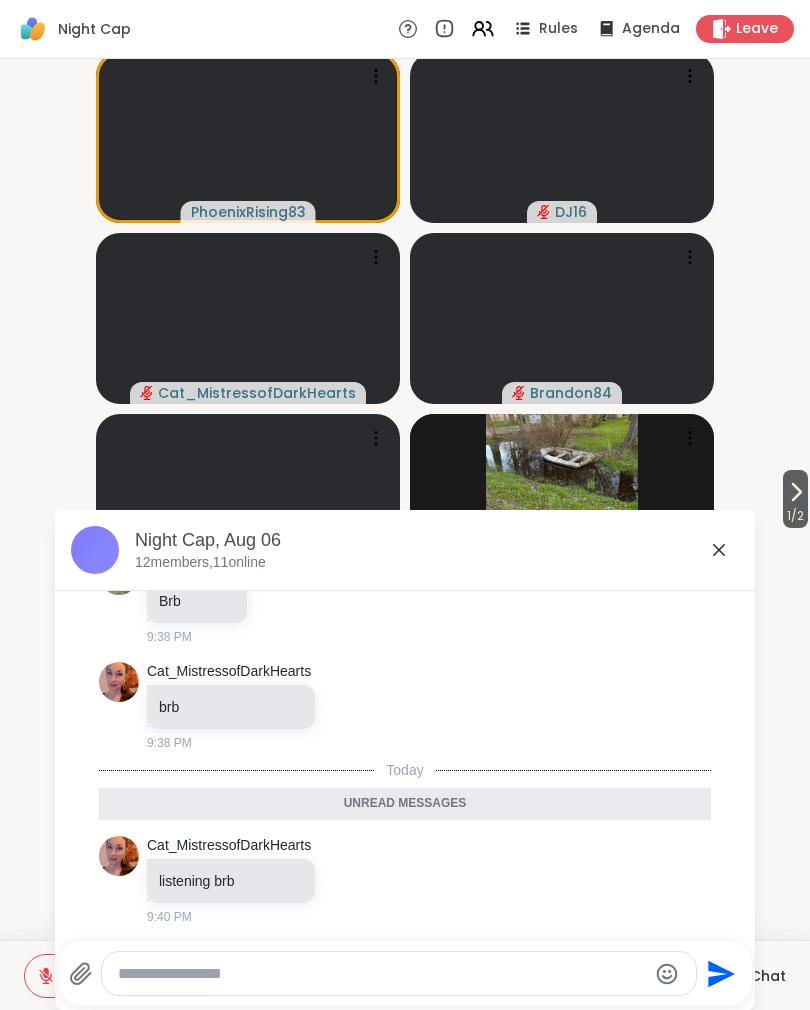 click 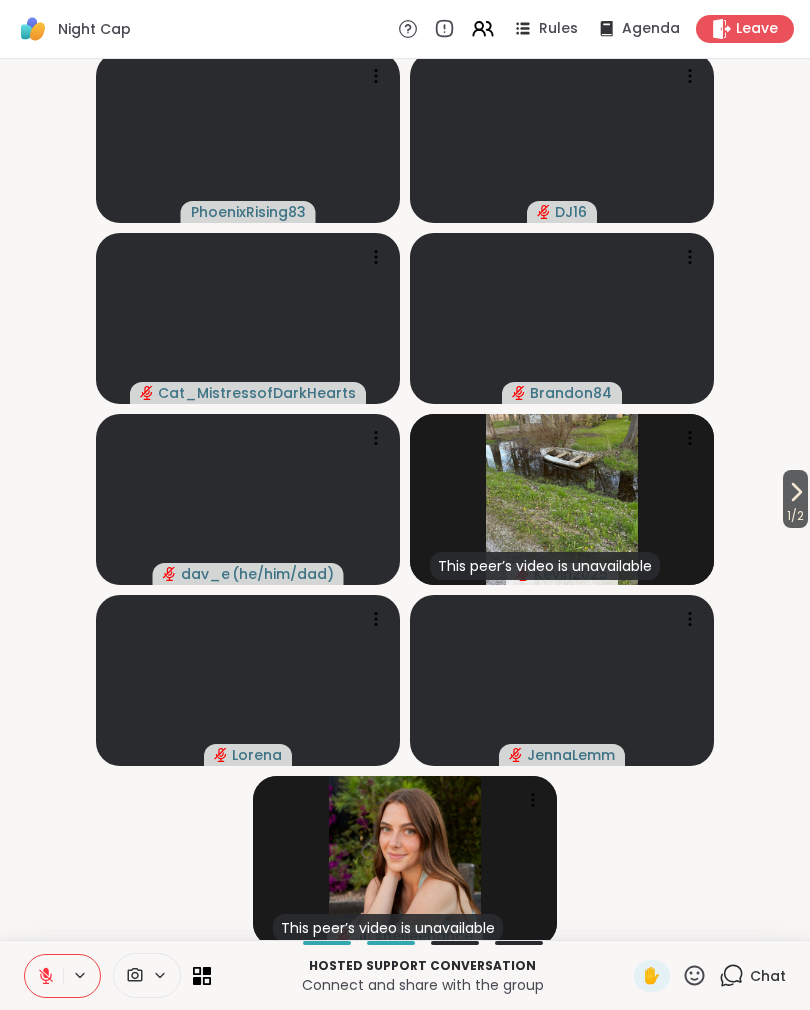 click 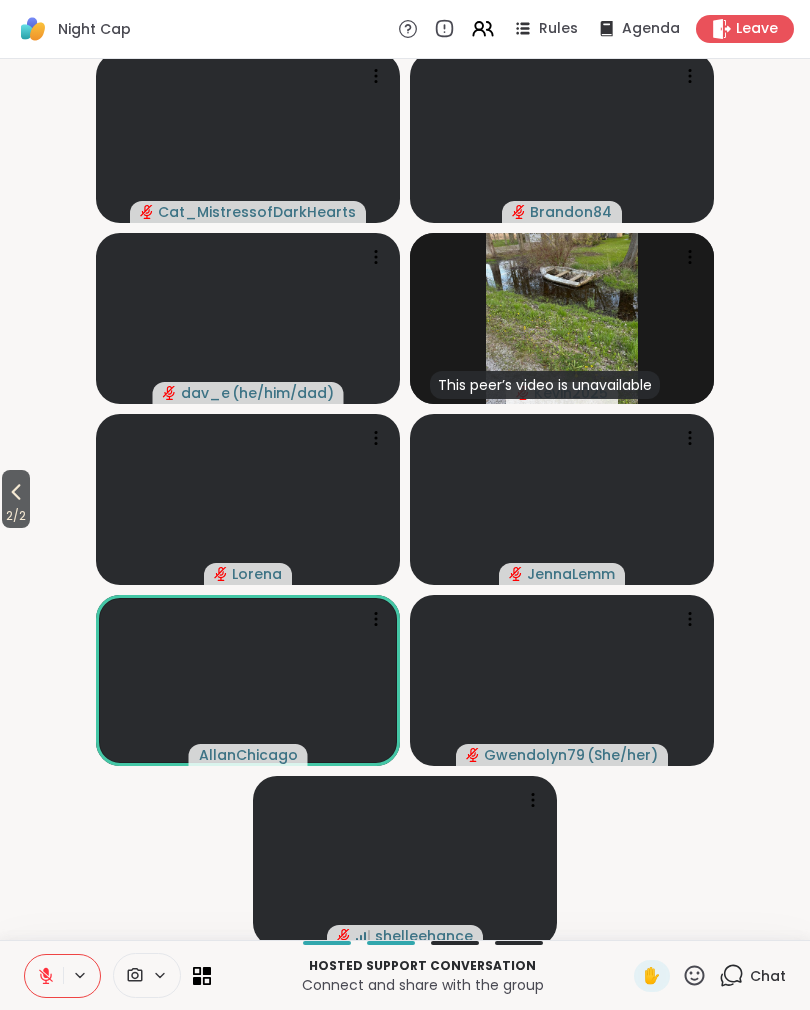 click on "2  /  2" at bounding box center (16, 516) 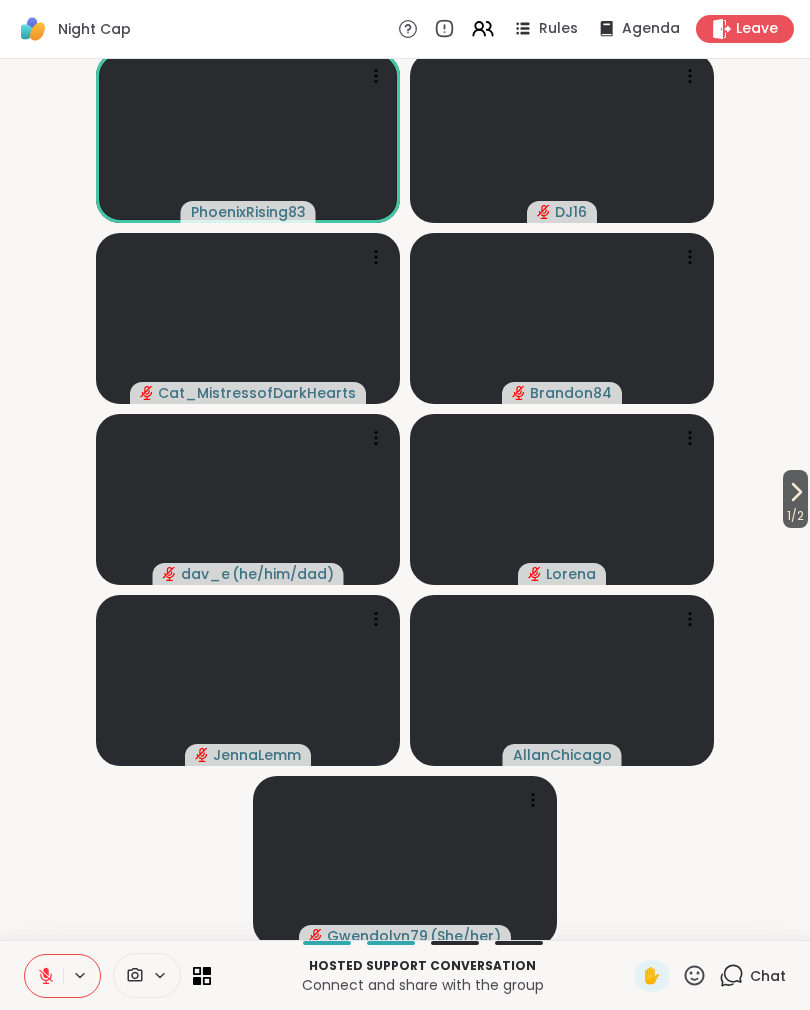 click on "1  /  2" at bounding box center [795, 516] 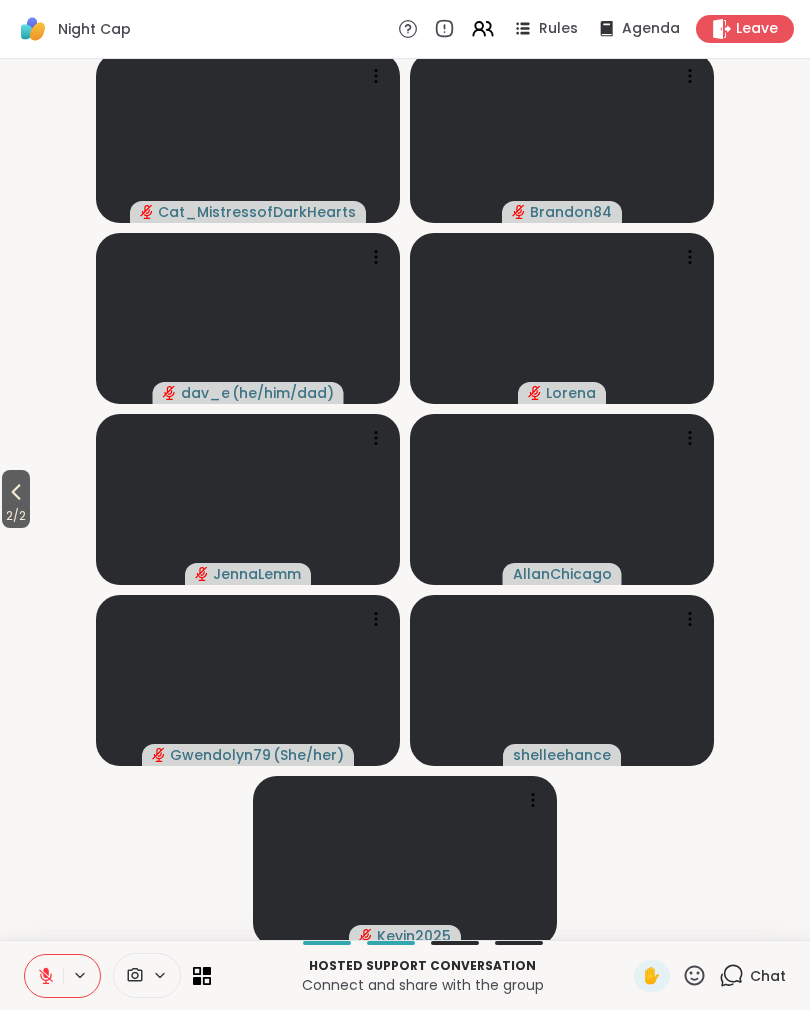 click on "2  /  2" at bounding box center (16, 499) 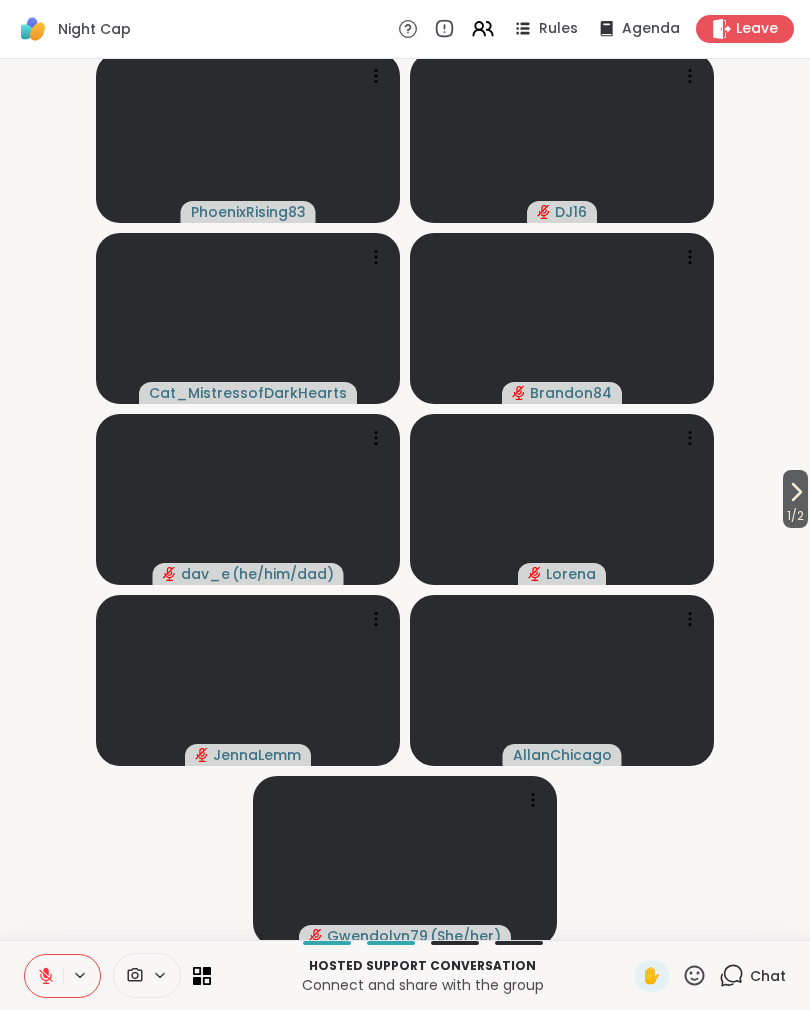 click 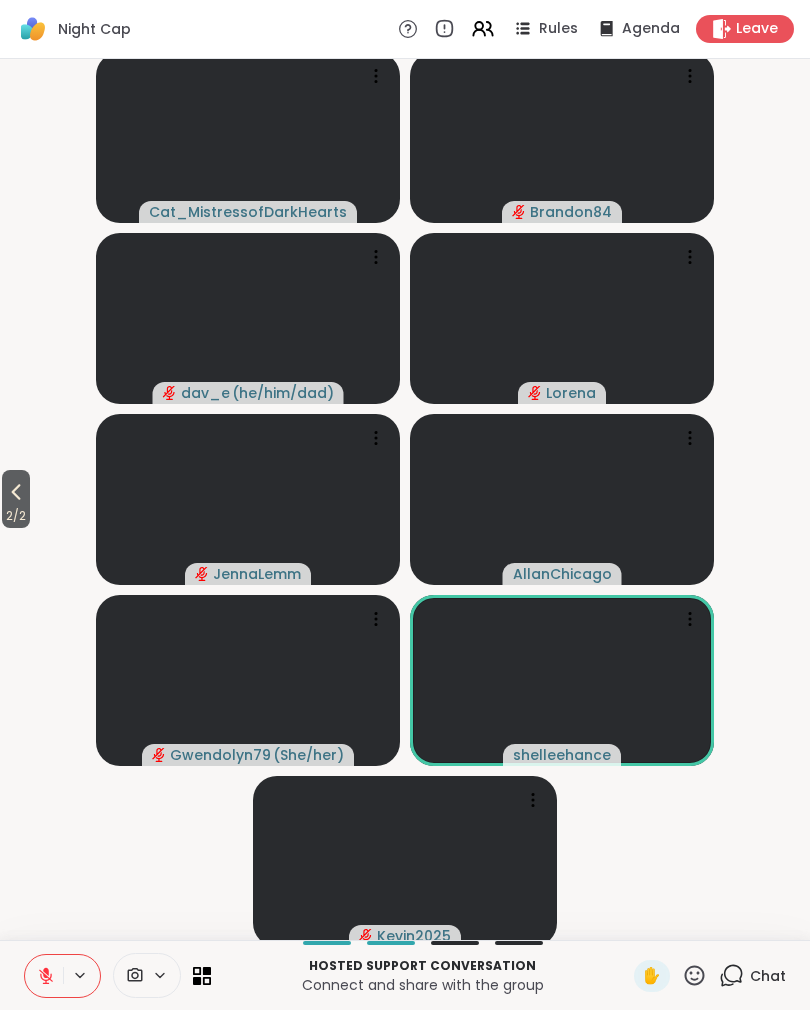 click on "2  /  2" at bounding box center (16, 516) 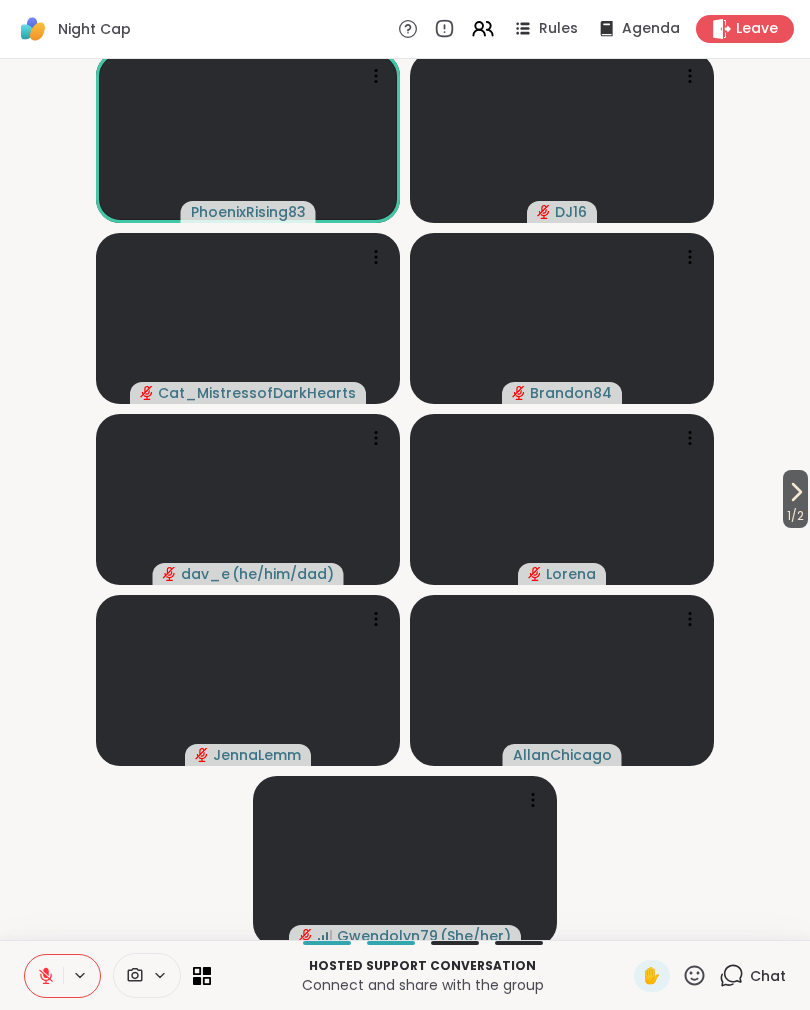 click 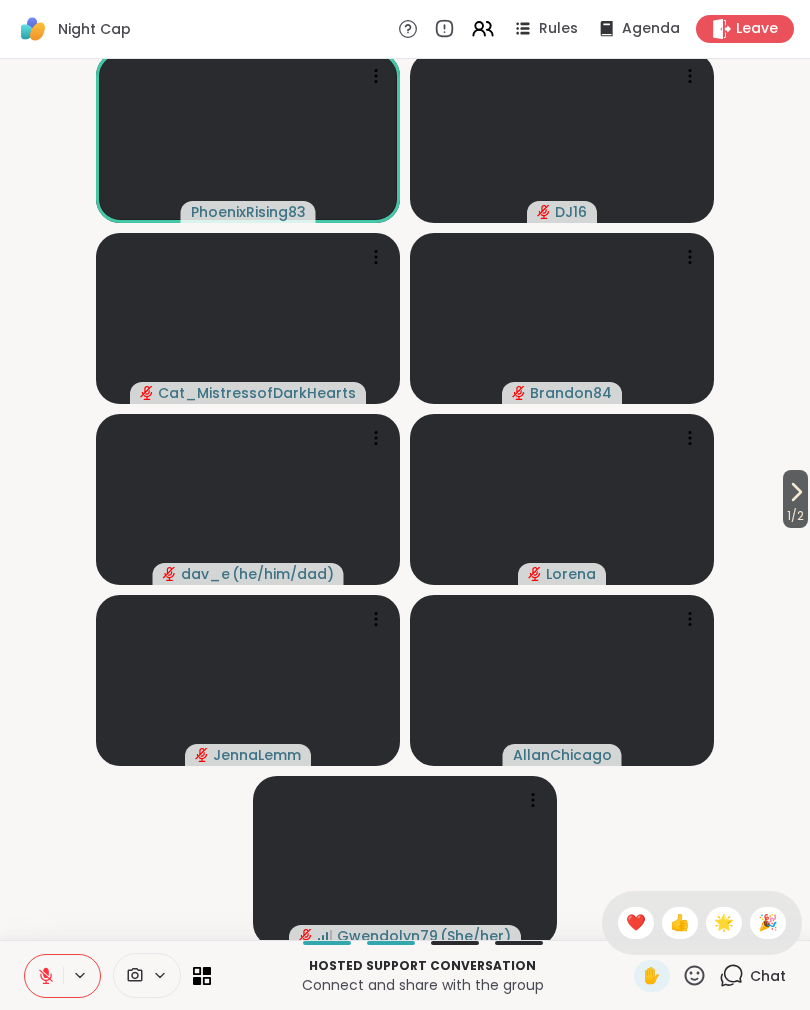 click on "❤️" at bounding box center [636, 923] 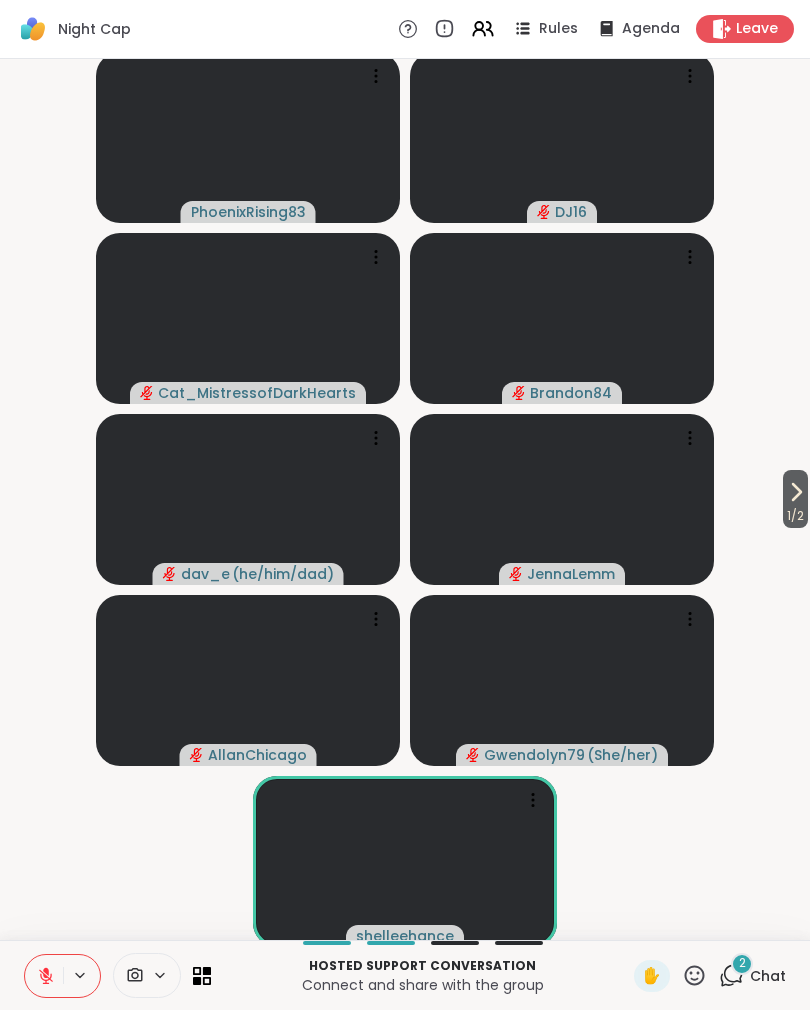 click on "Chat" at bounding box center [768, 976] 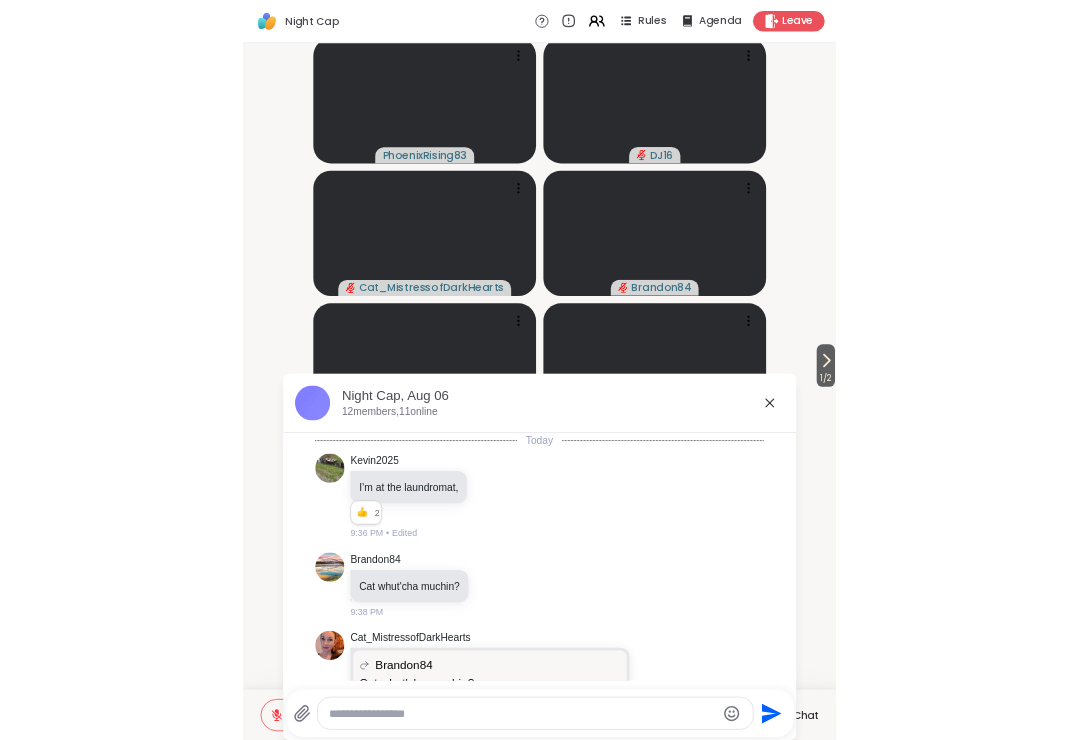scroll, scrollTop: 761, scrollLeft: 0, axis: vertical 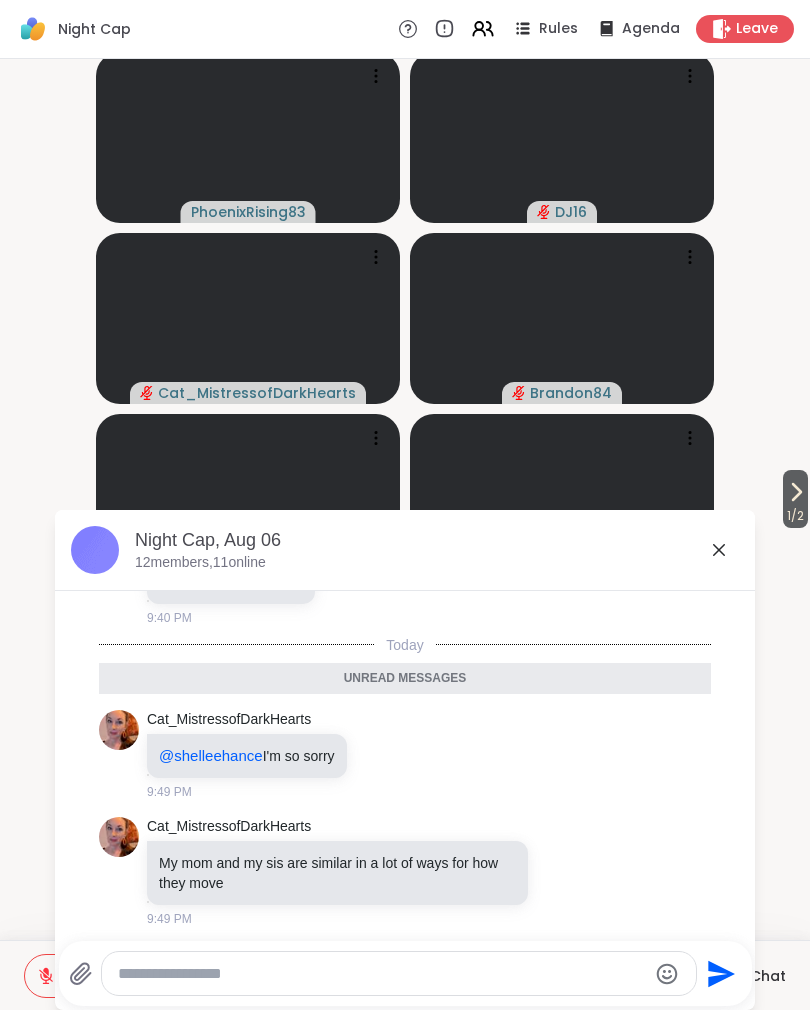 click 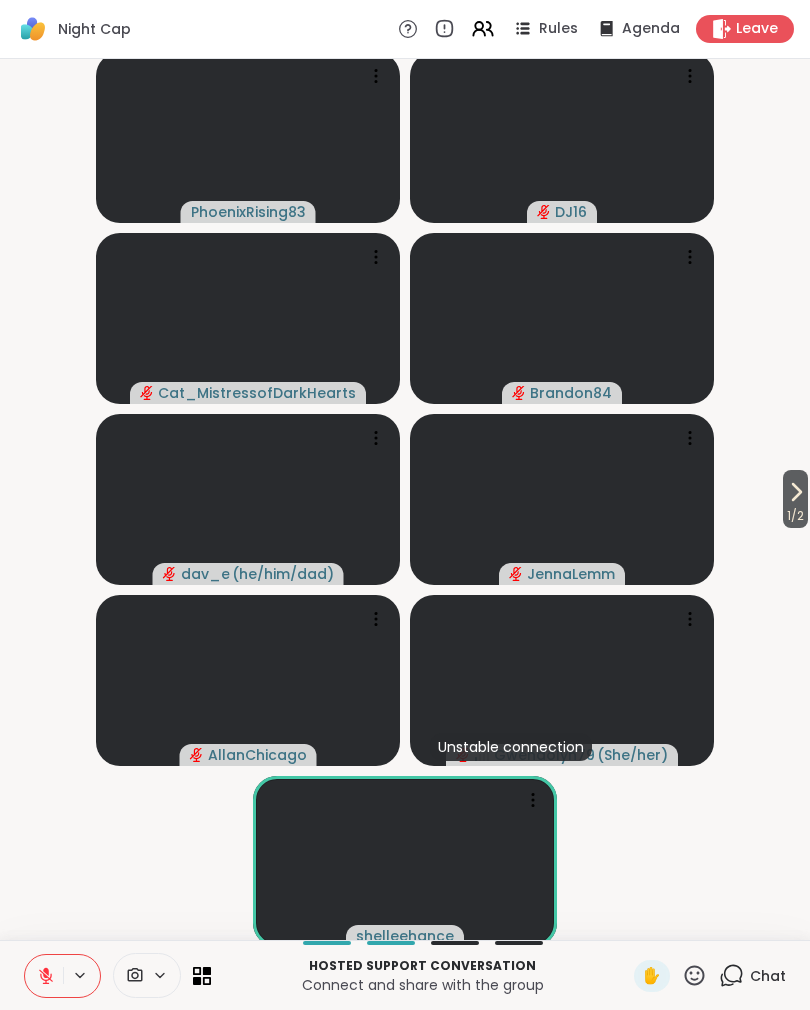click on "1  /  2" at bounding box center [795, 516] 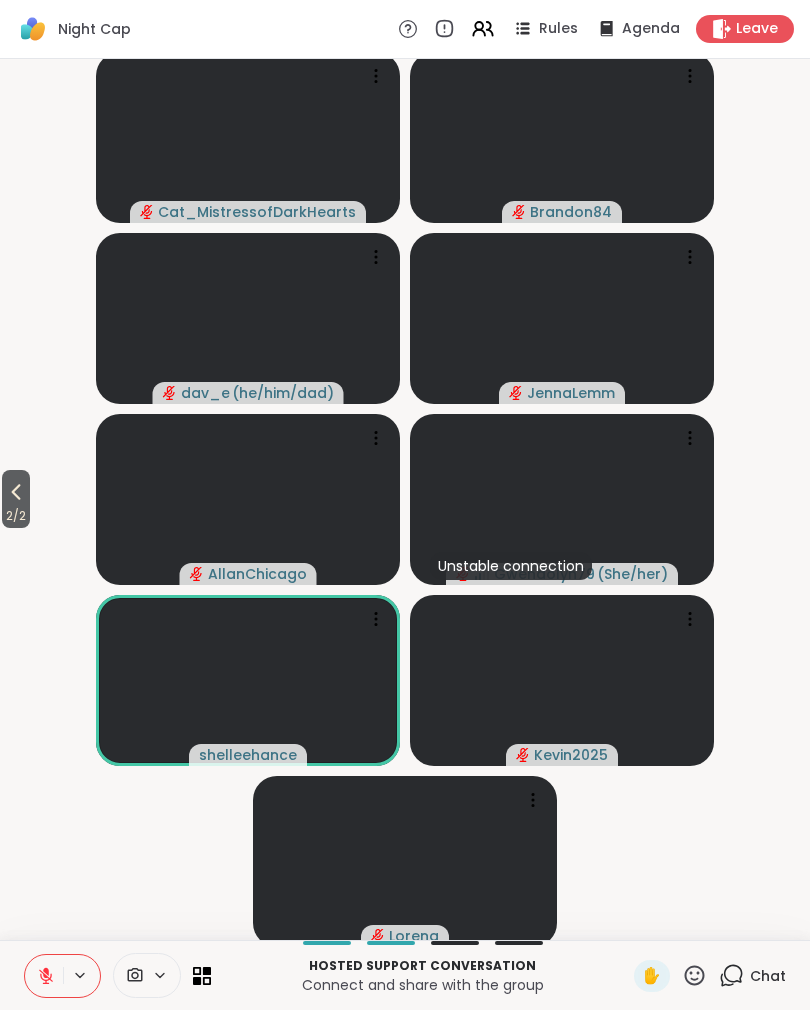 click on "2  /  2" at bounding box center (16, 516) 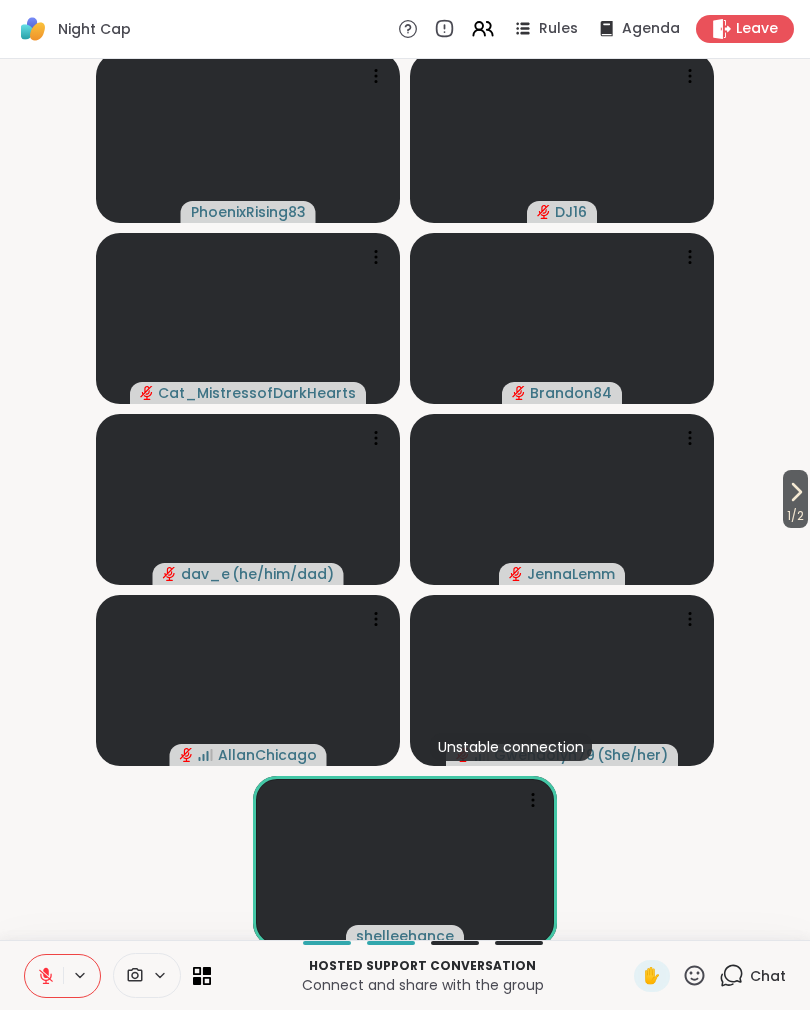 click on "Hosted support conversation Connect and share with the group ✋ Chat" at bounding box center [405, 975] 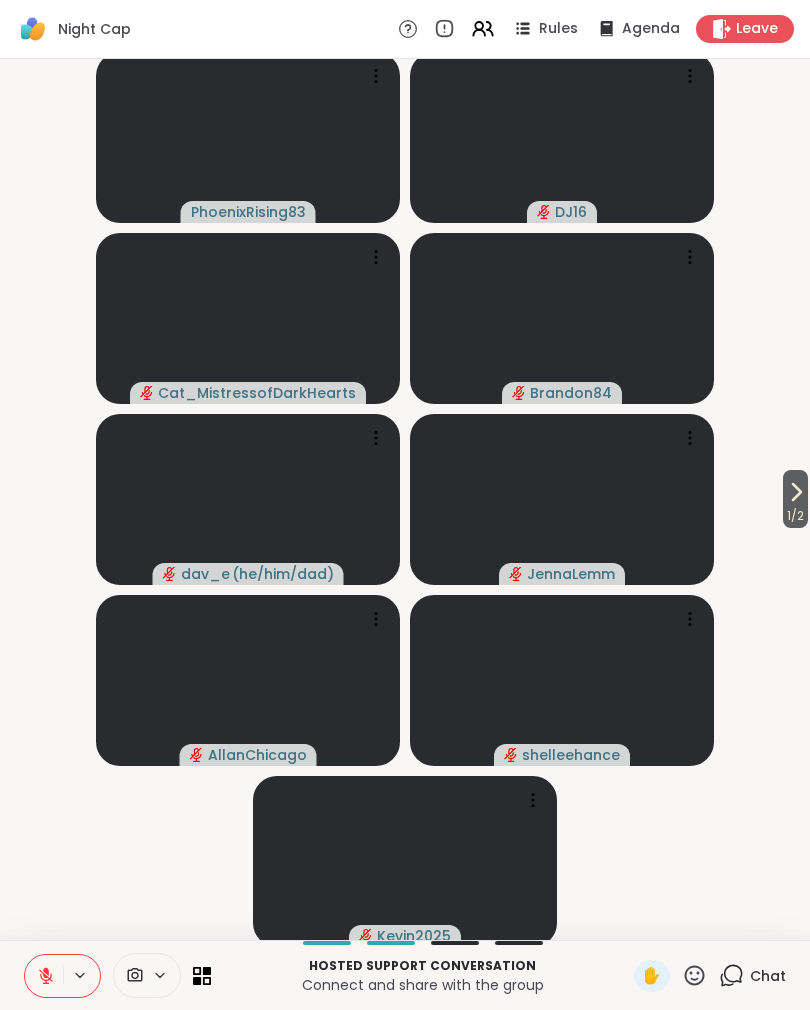 click on "1  /  2" at bounding box center [795, 516] 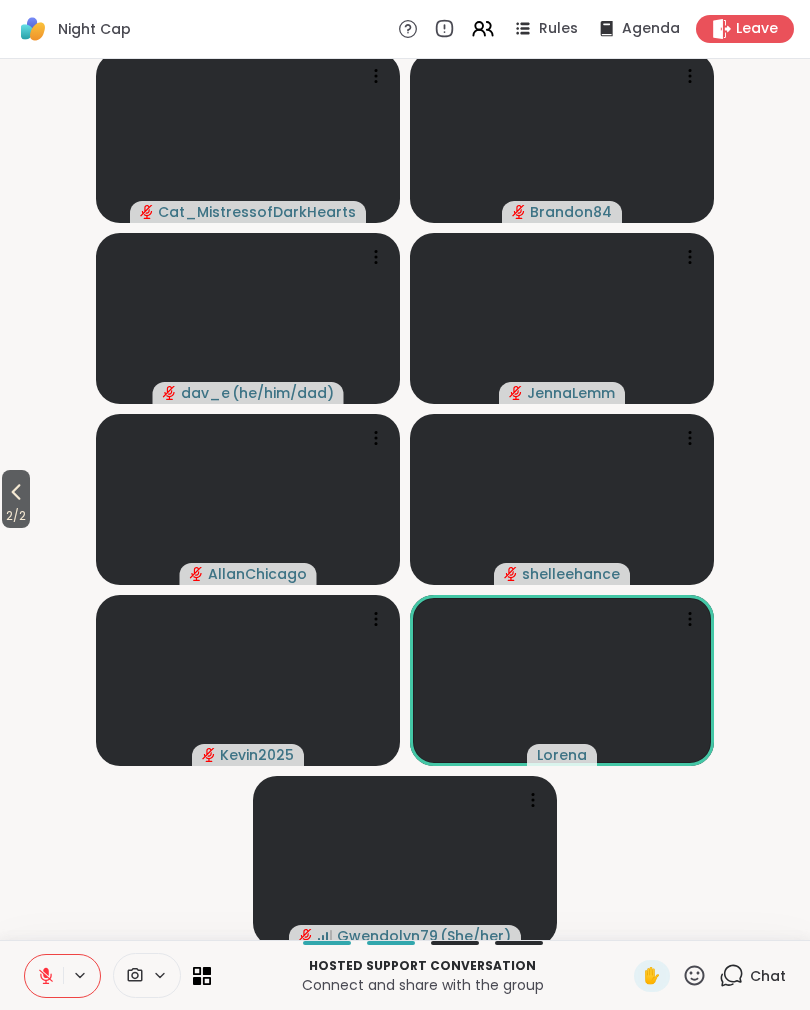 click on "2  /  2" at bounding box center (16, 499) 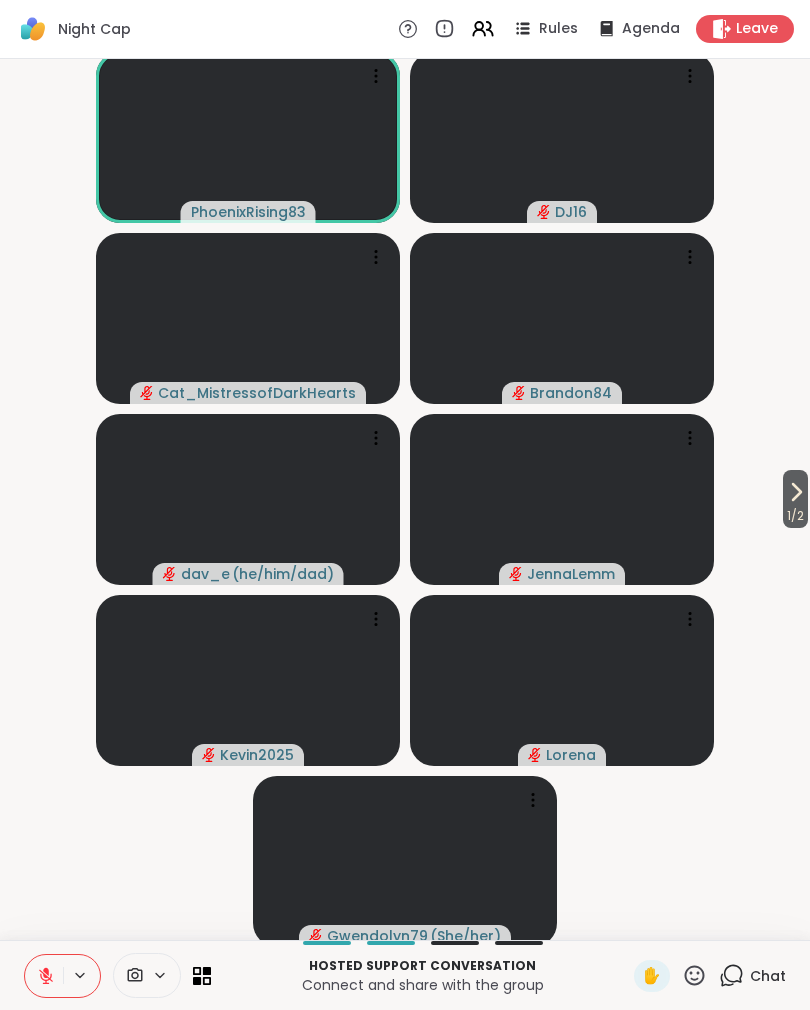 click at bounding box center (44, 976) 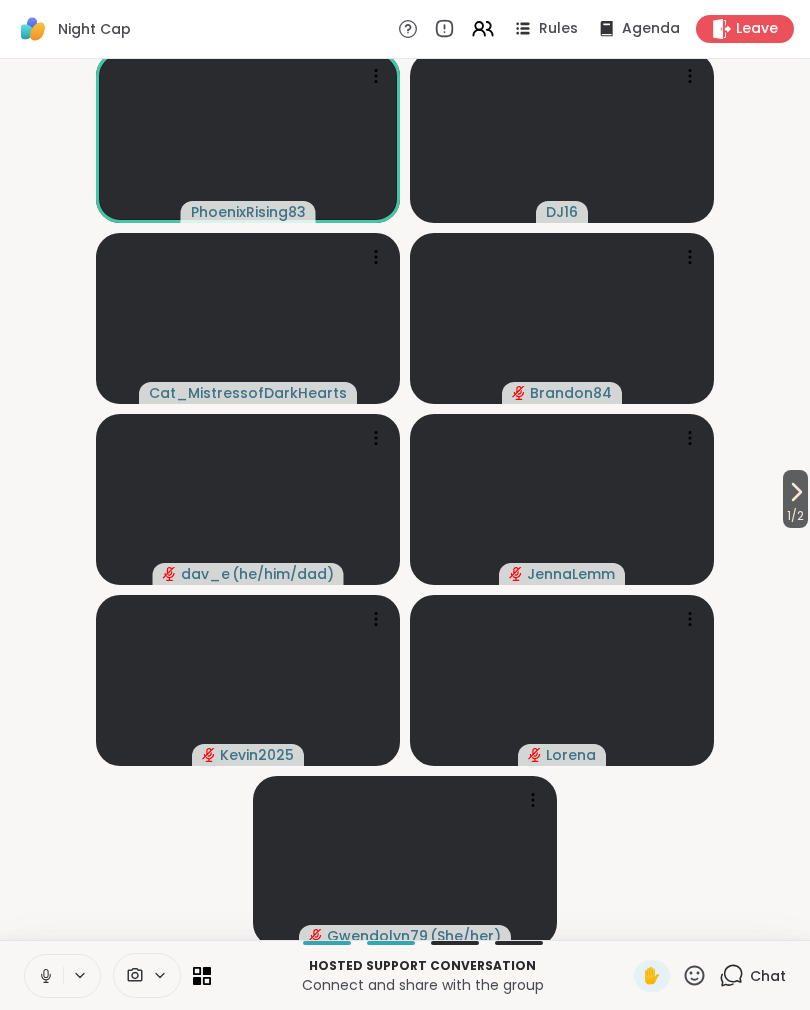 click 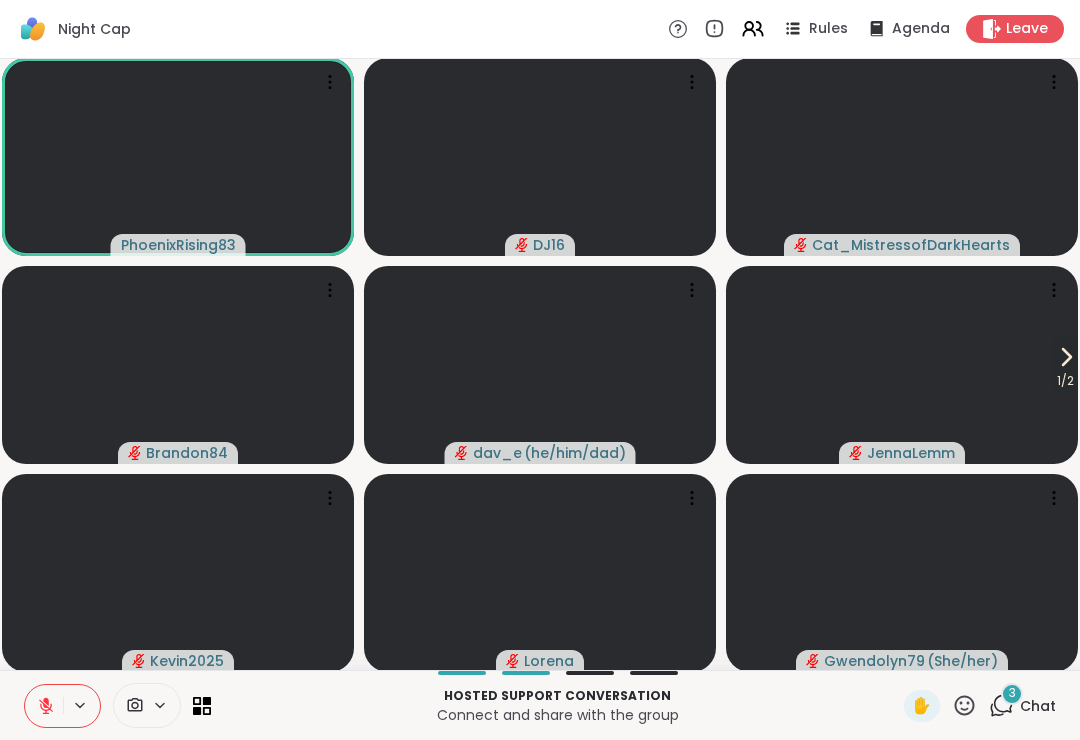 click 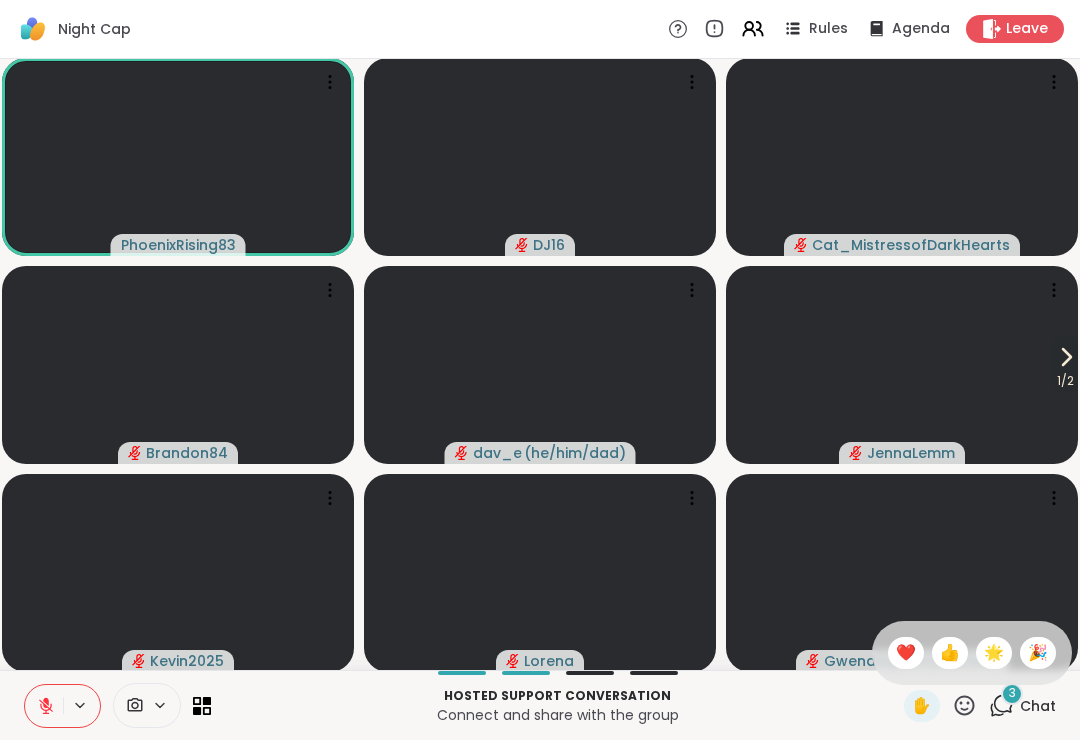 click on "❤️" at bounding box center [906, 653] 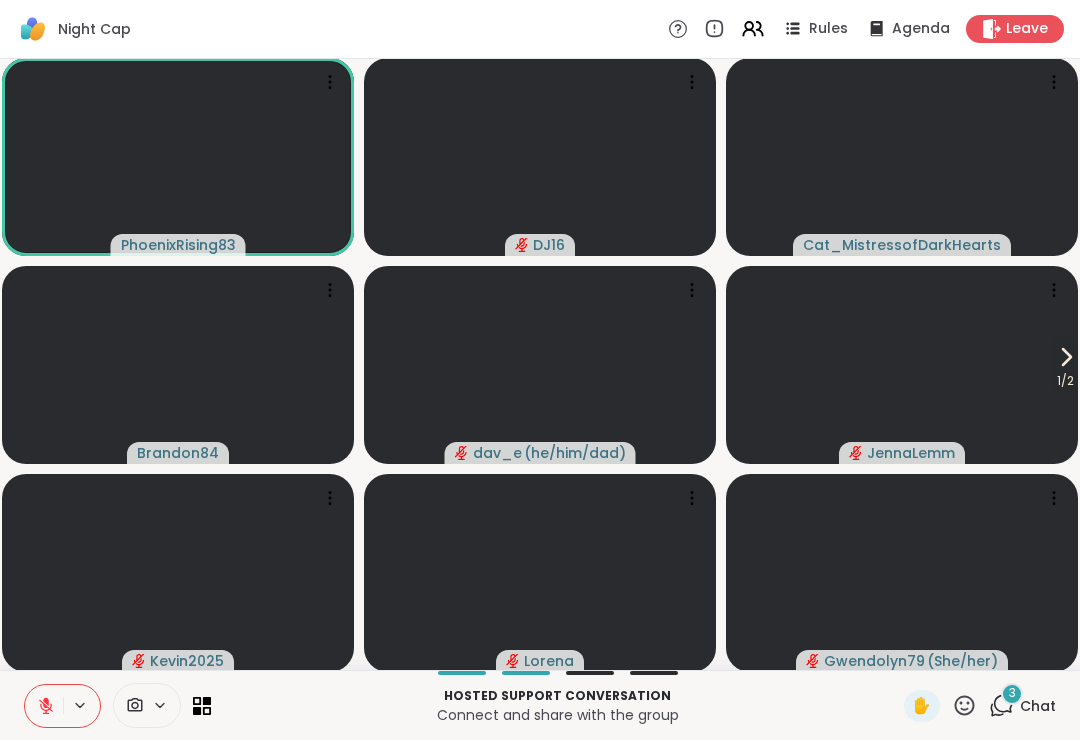 click on "1  /  2" at bounding box center [1065, 381] 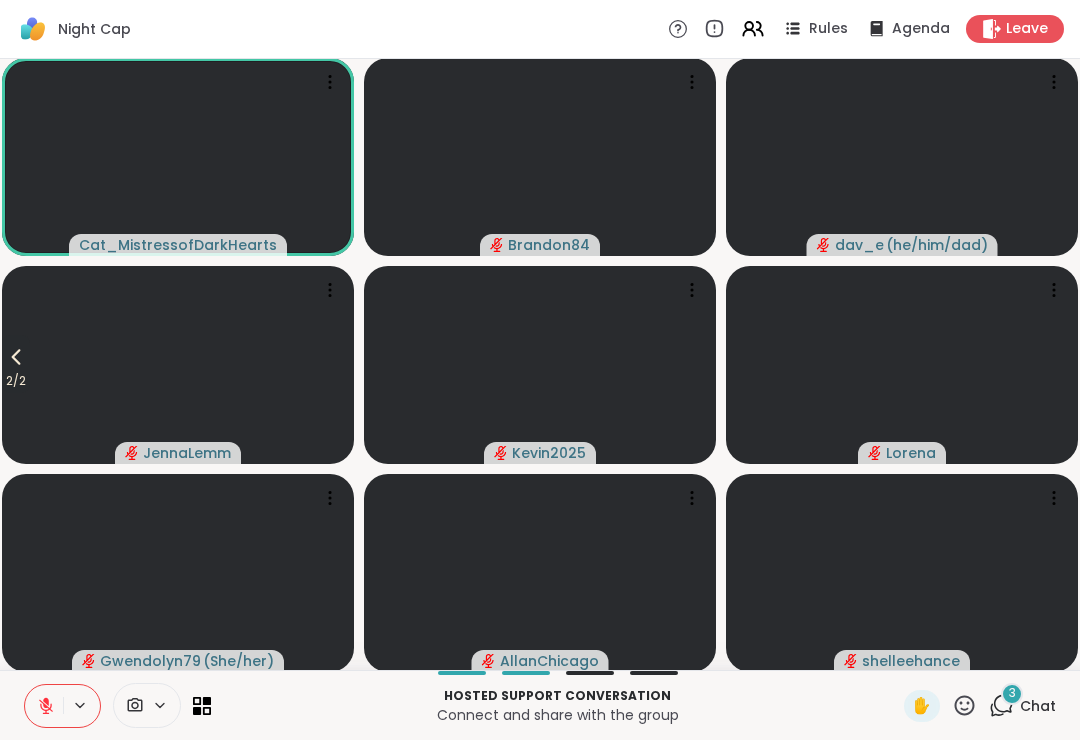 click on "2  /  2" at bounding box center (16, 364) 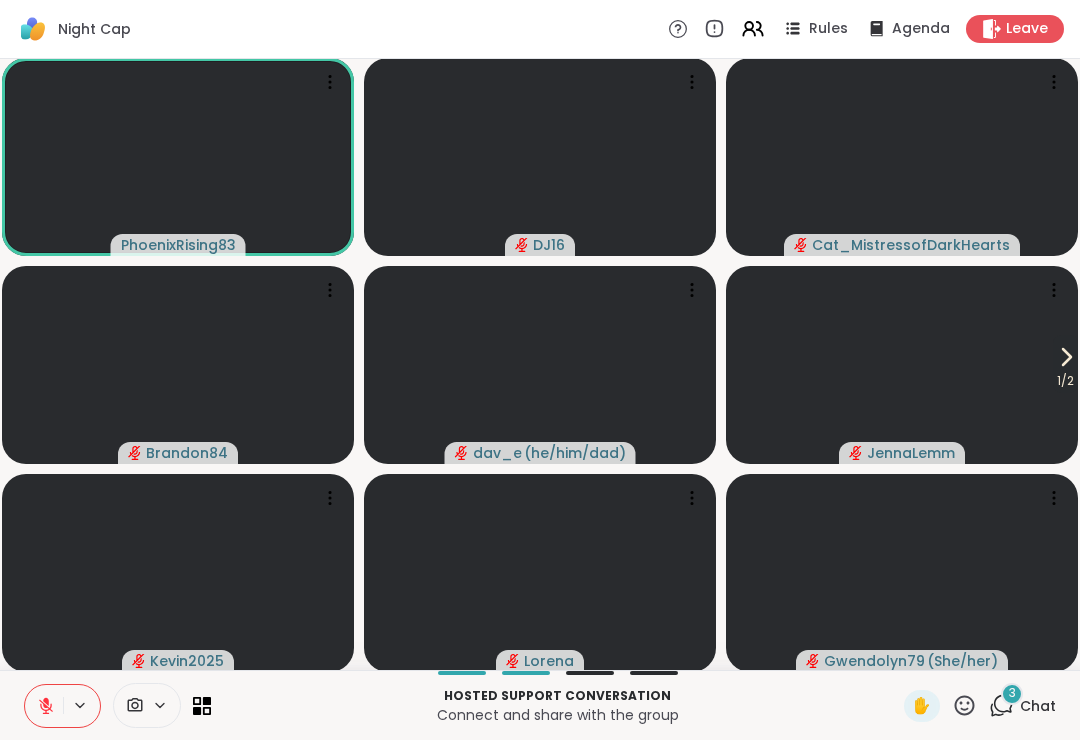 click on "1  /  2" at bounding box center [1065, 381] 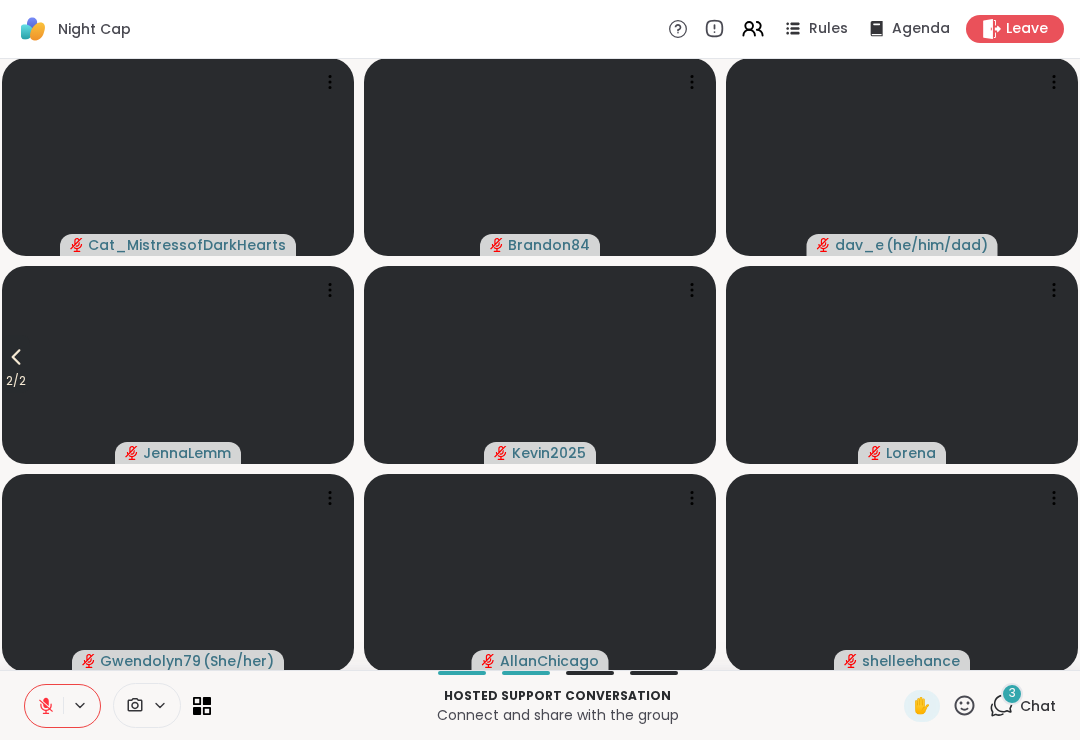 click on "2  /  2" at bounding box center [16, 364] 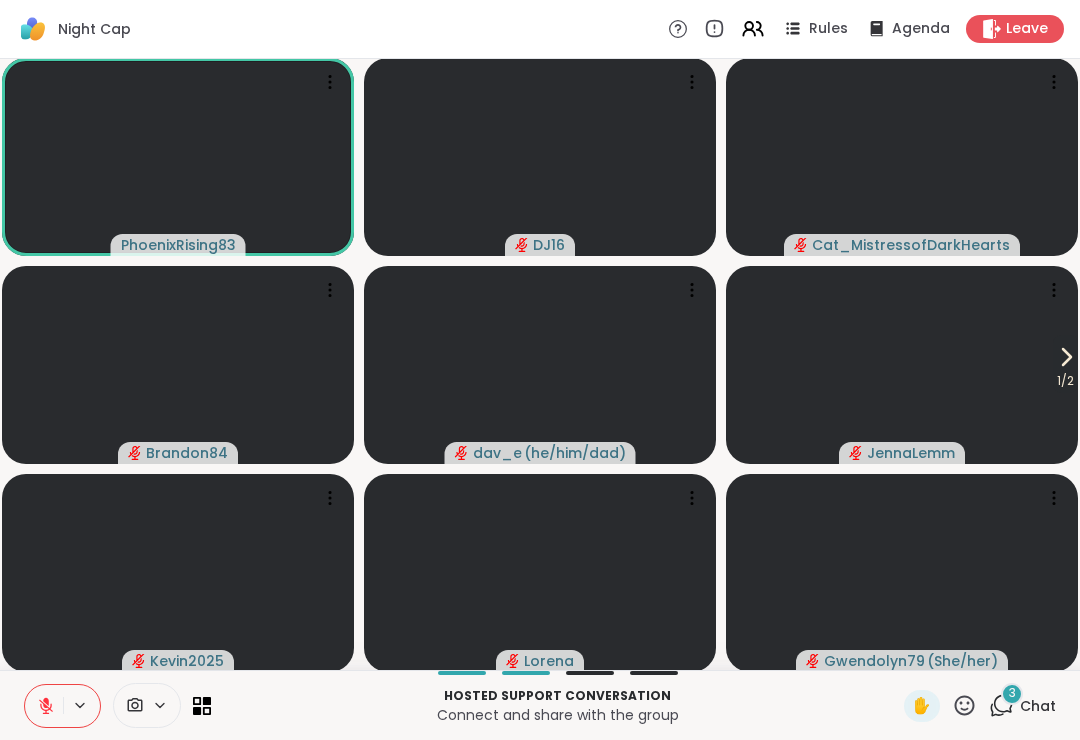 click on "Chat" at bounding box center (1038, 706) 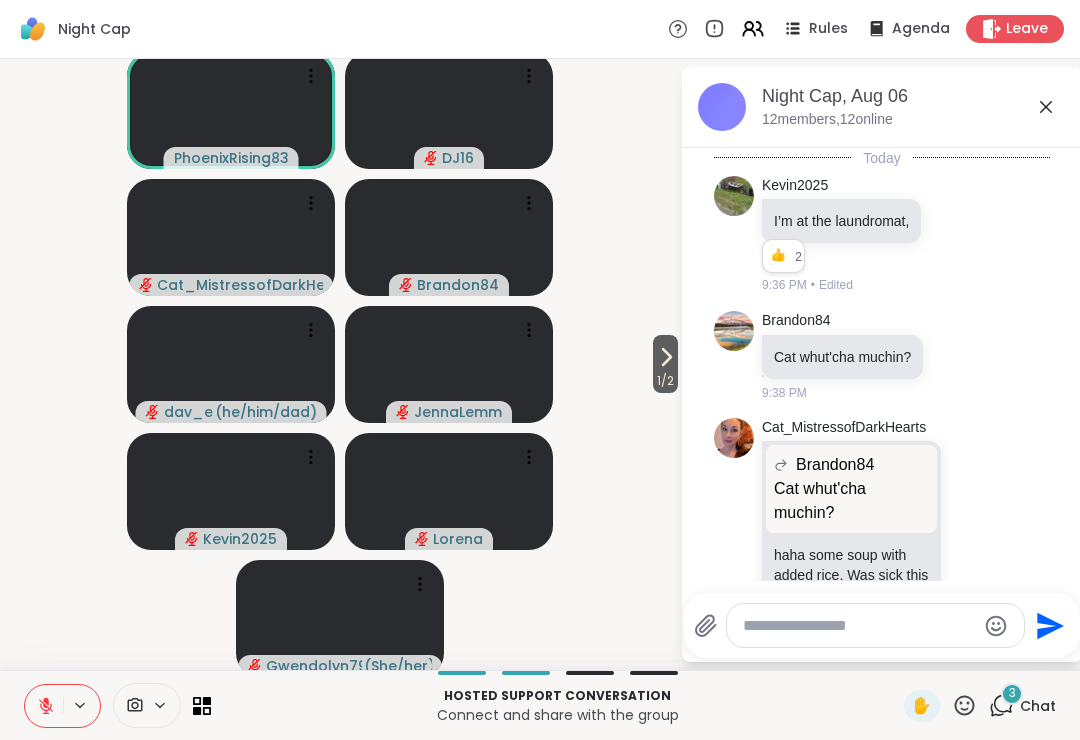 scroll, scrollTop: 1148, scrollLeft: 0, axis: vertical 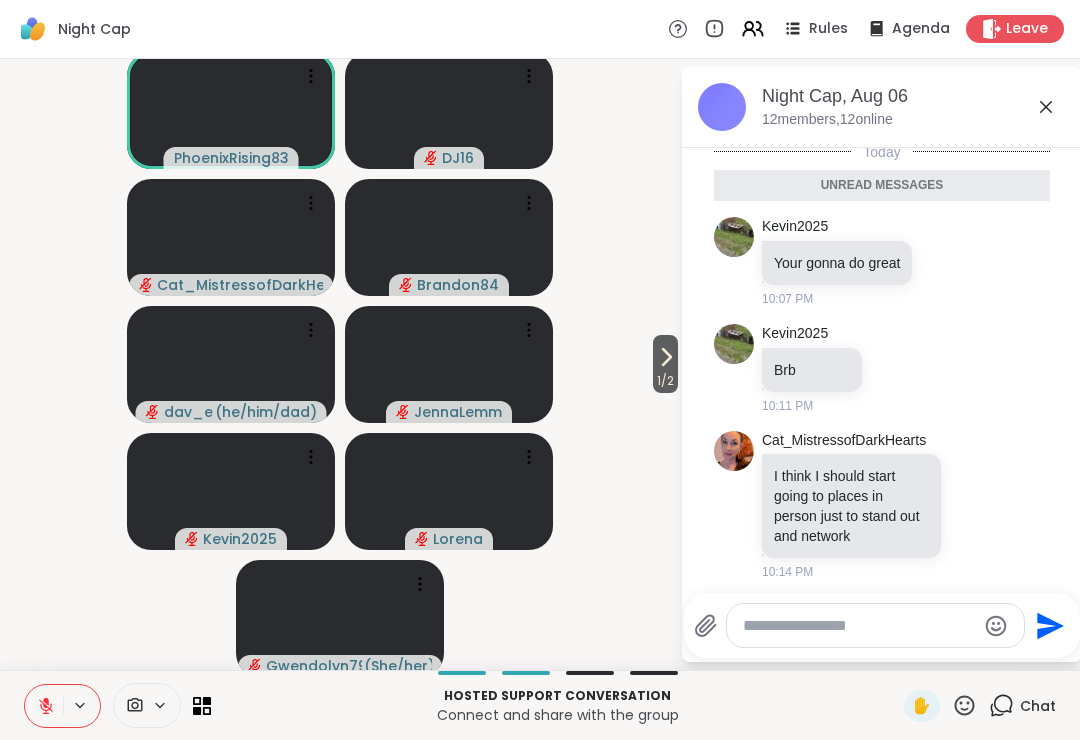 click 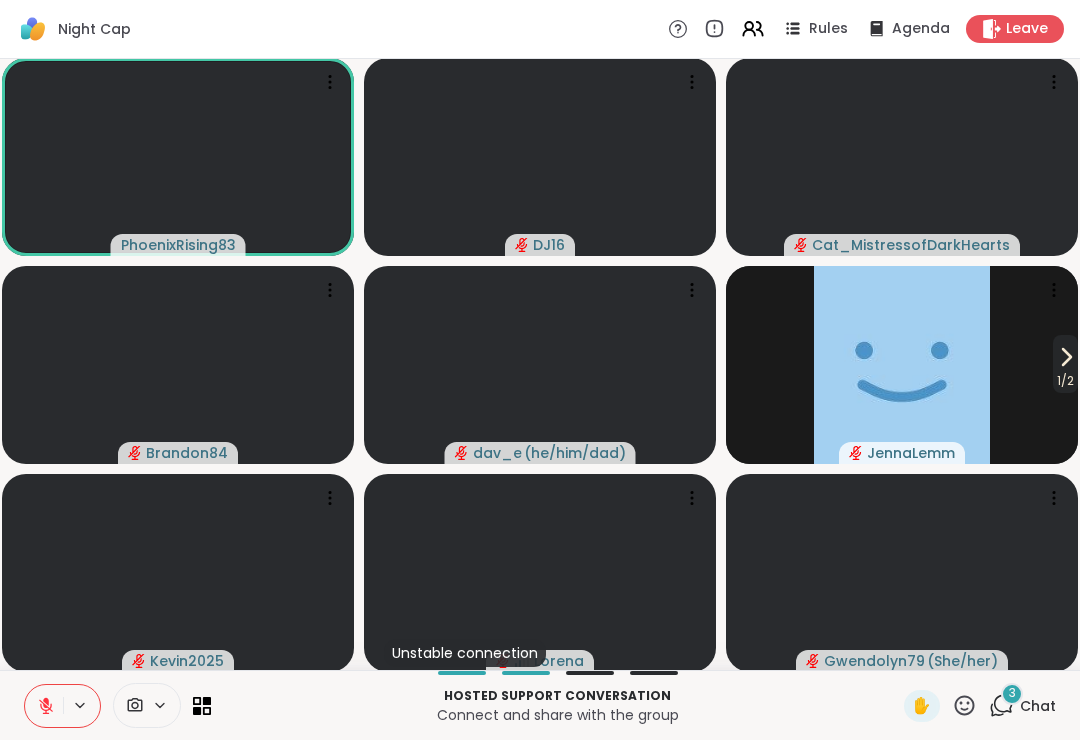 click 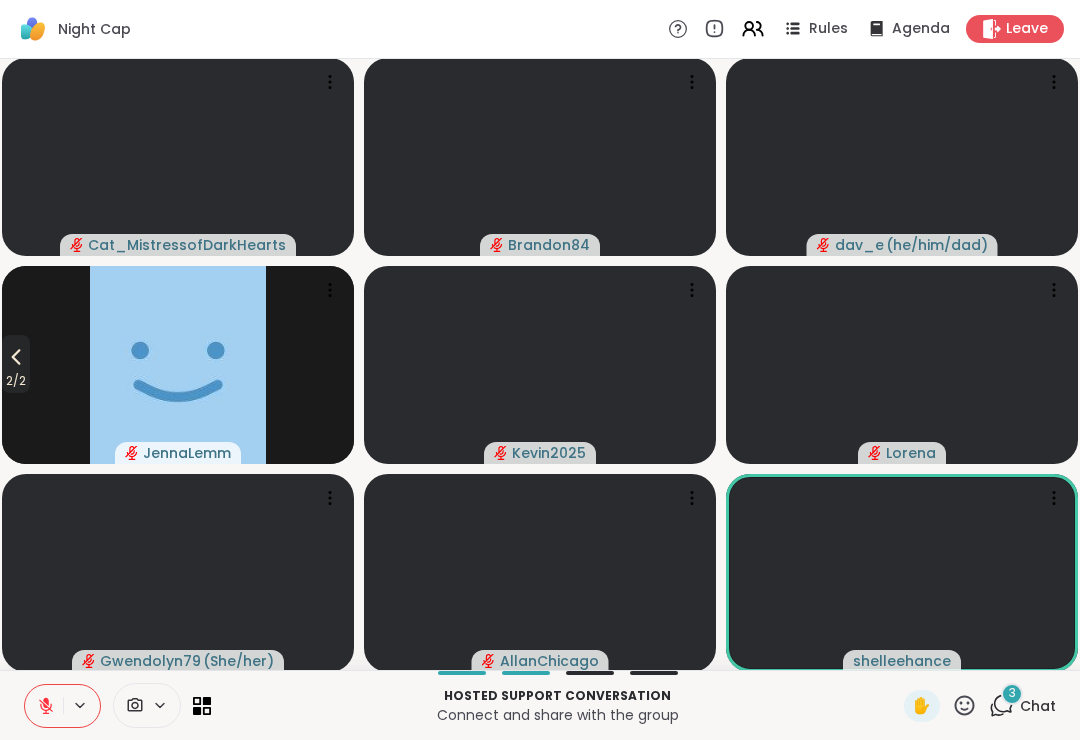 click on "3 Chat" at bounding box center (1022, 706) 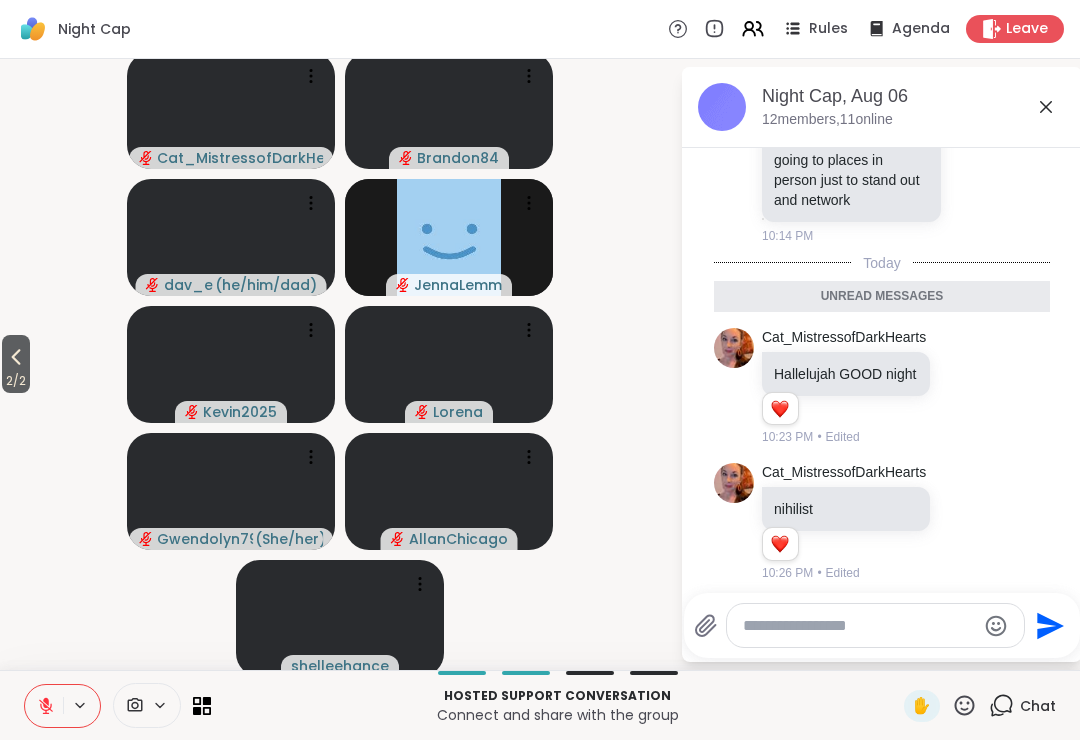 scroll, scrollTop: 1421, scrollLeft: 0, axis: vertical 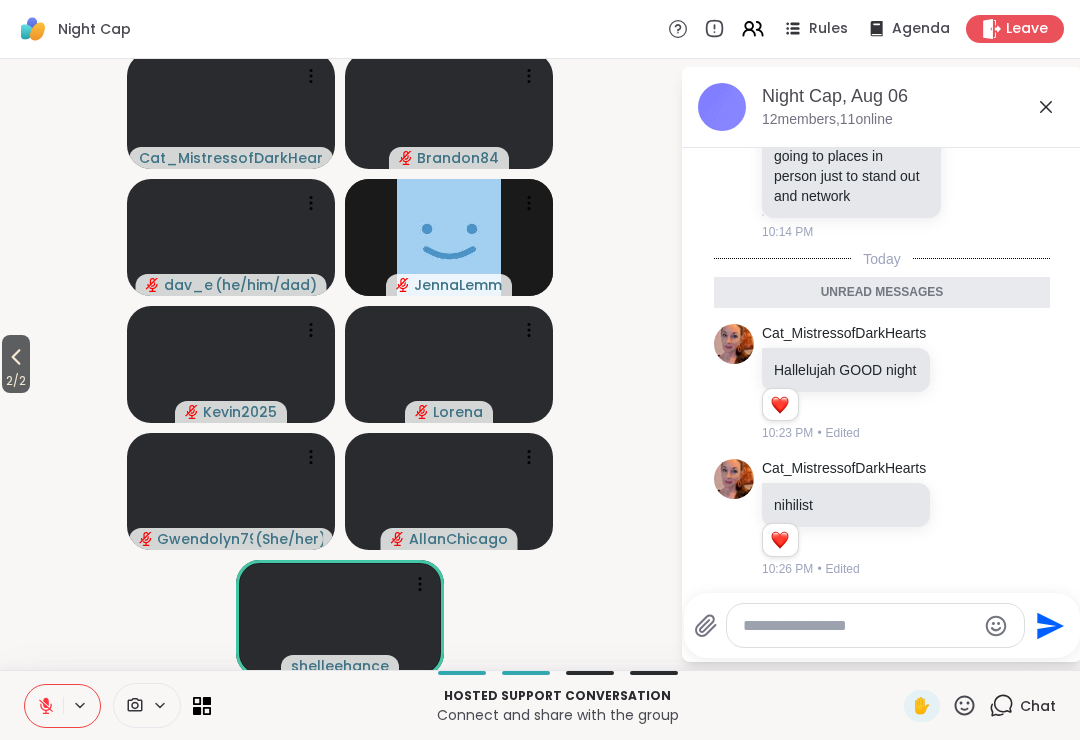 click 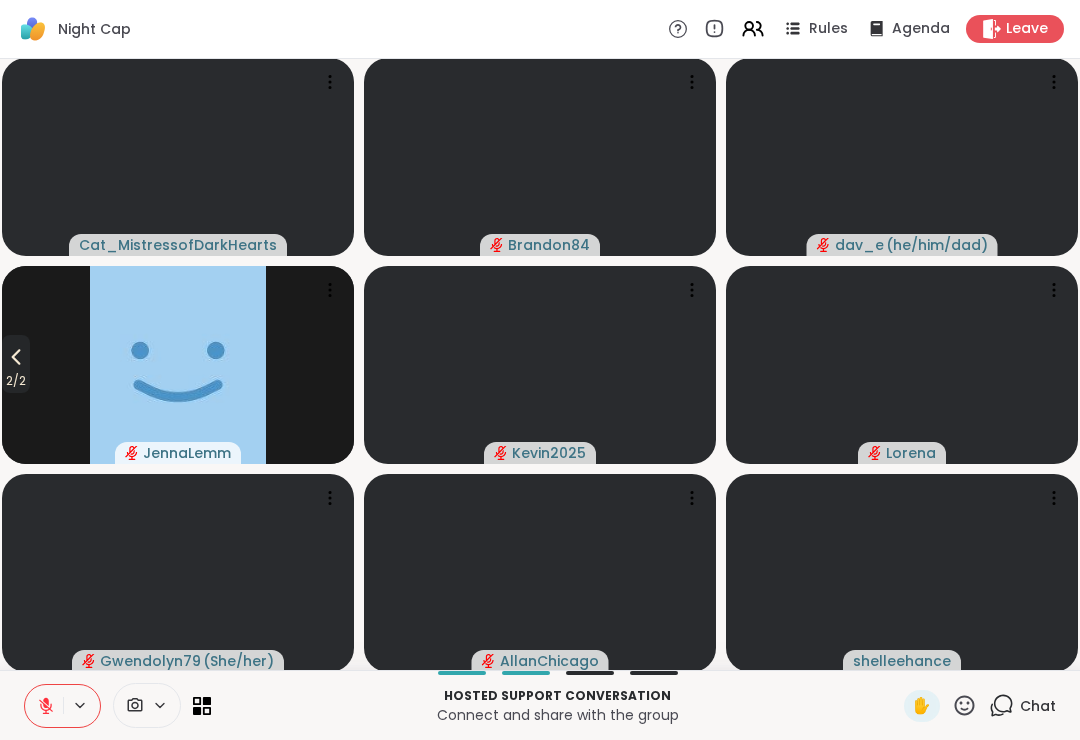 click 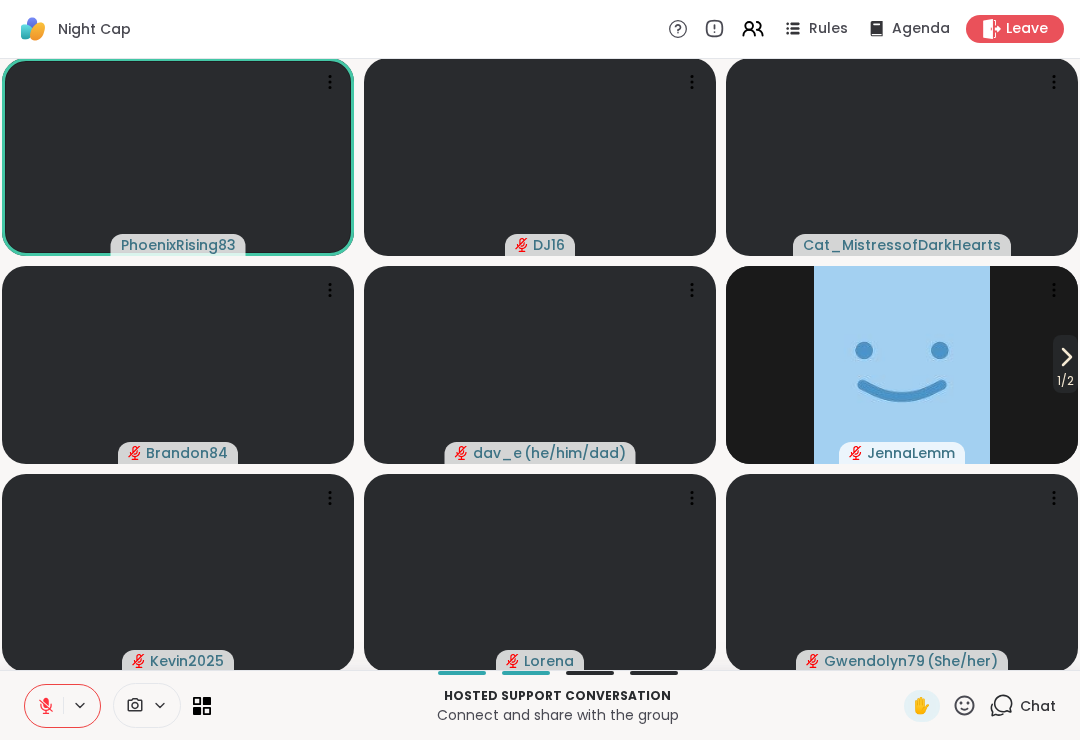 click on "1  /  2" at bounding box center [1065, 381] 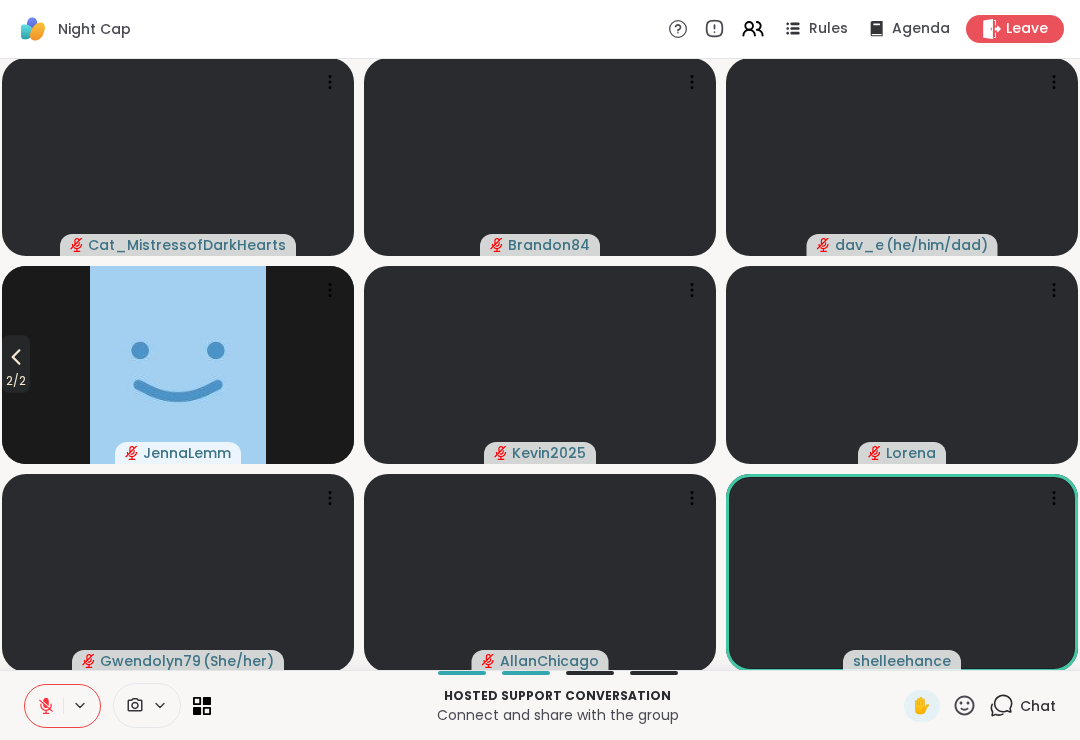 click on "2  /  2" at bounding box center [16, 381] 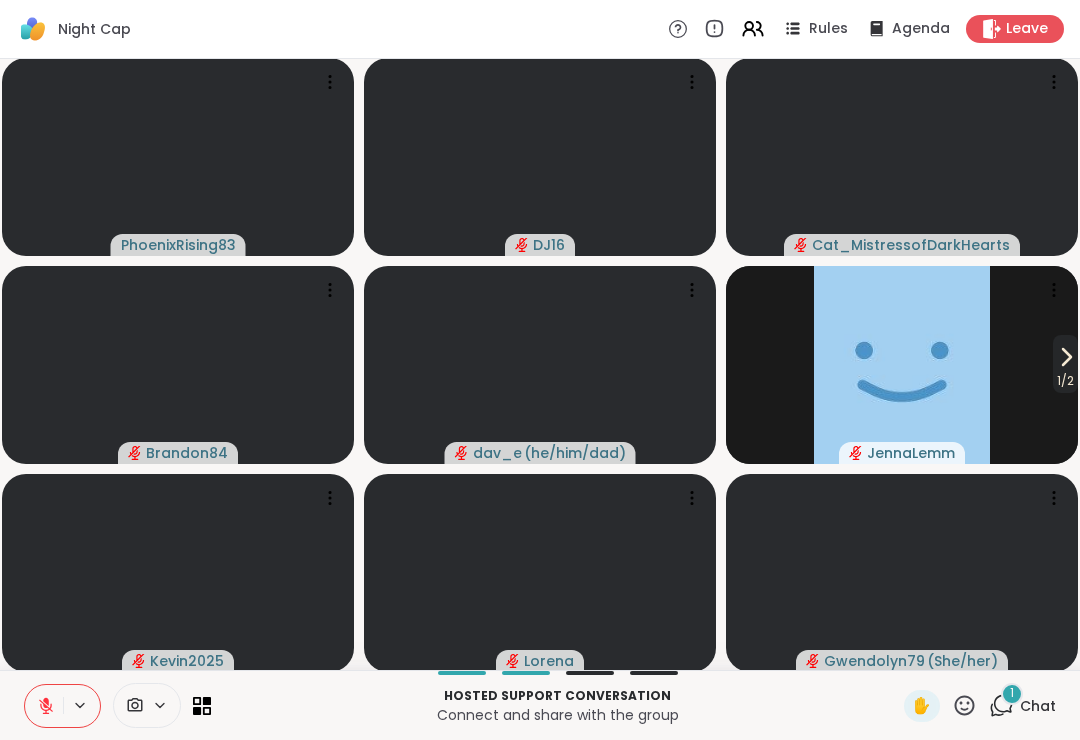 click on "1 Chat" at bounding box center (1022, 706) 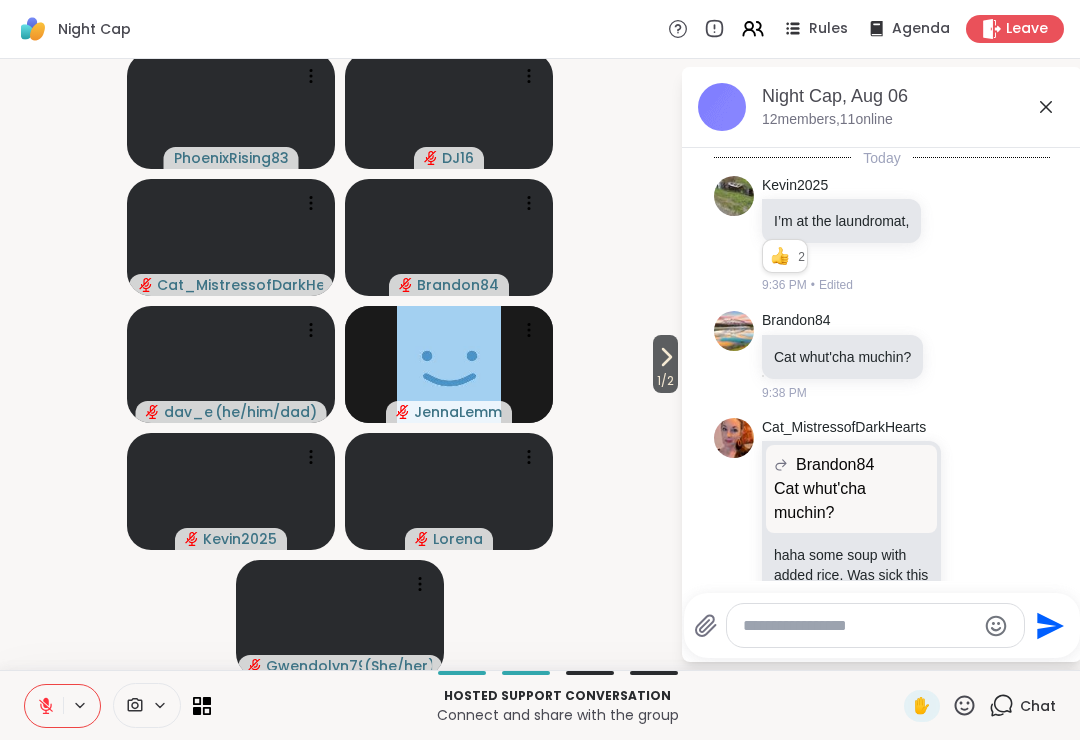 scroll, scrollTop: 1648, scrollLeft: 0, axis: vertical 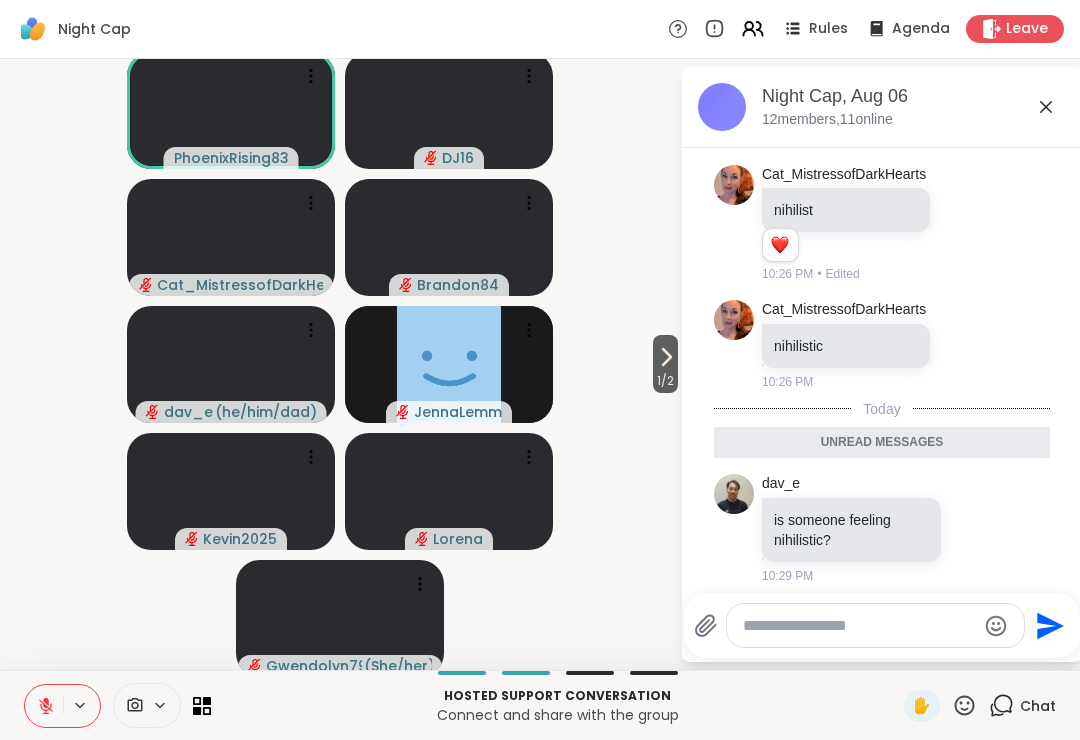 click on "Chat" at bounding box center [1038, 706] 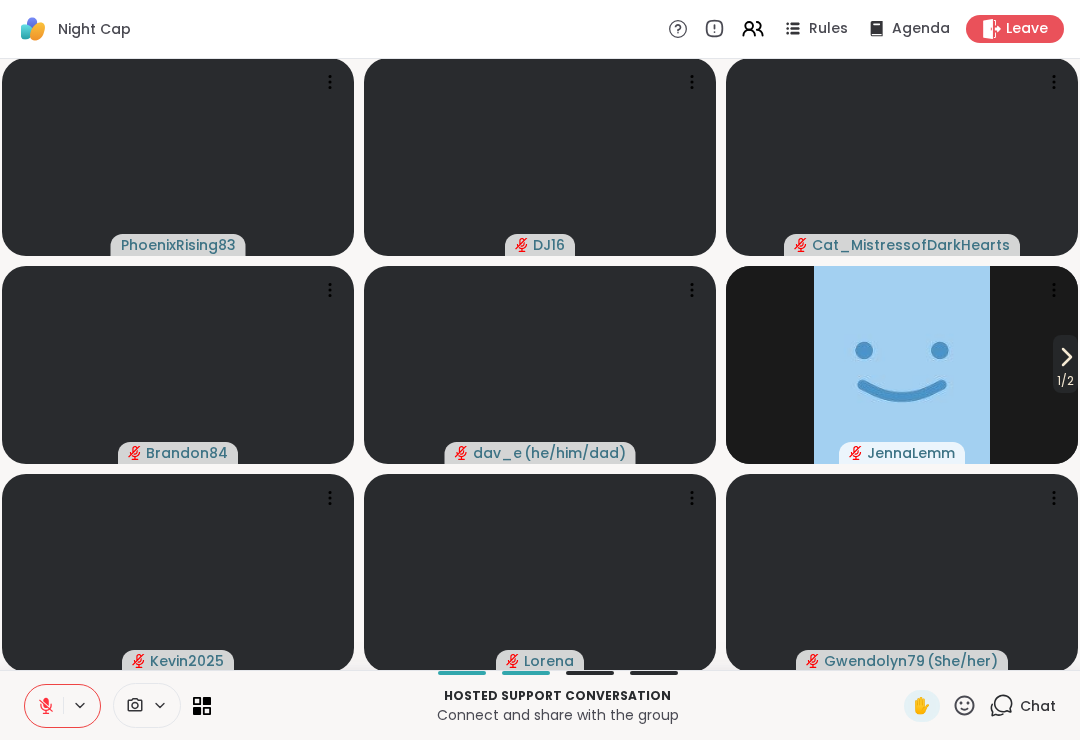 click 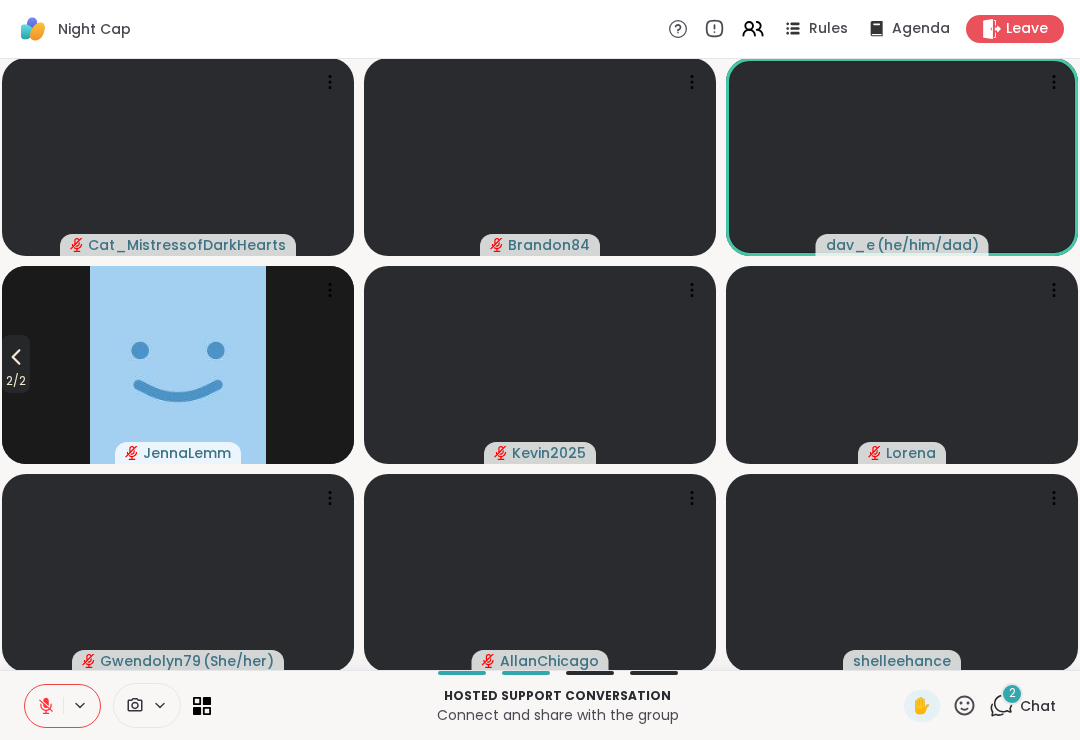 click 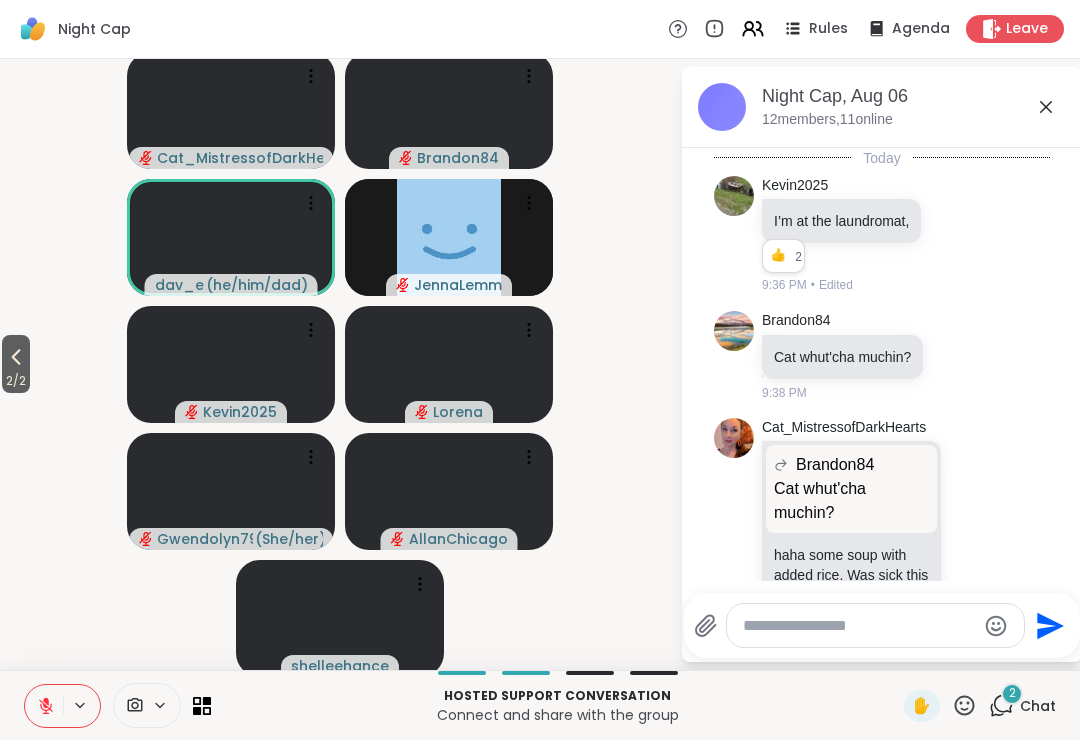 scroll, scrollTop: 2120, scrollLeft: 0, axis: vertical 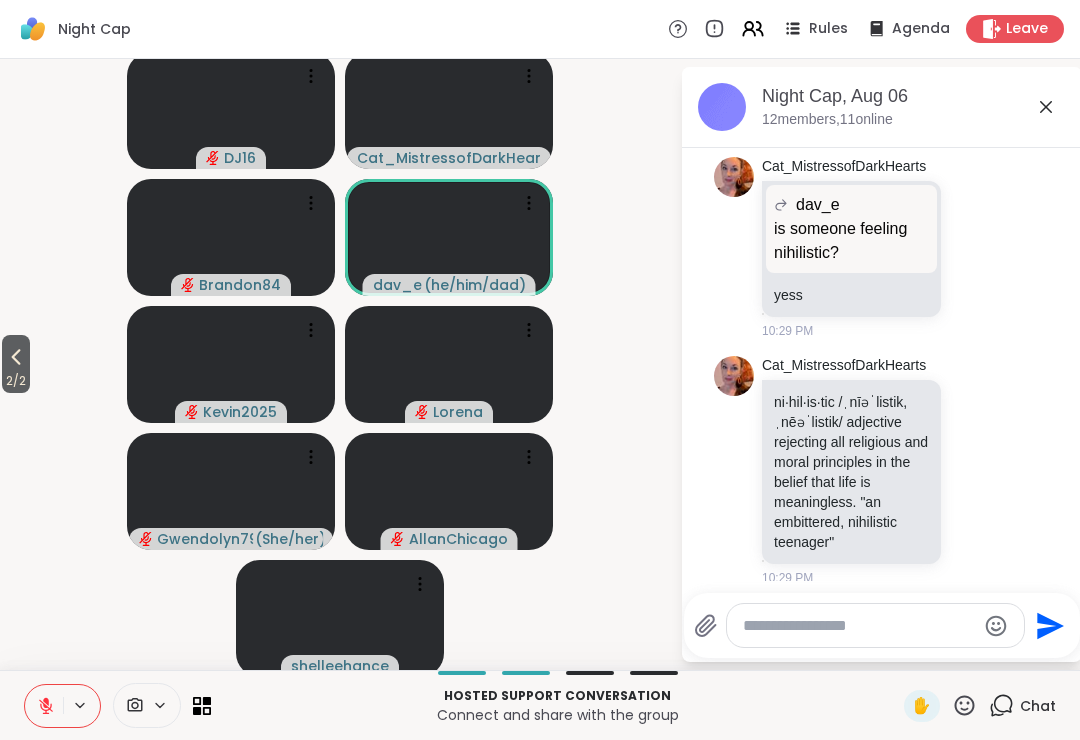 click 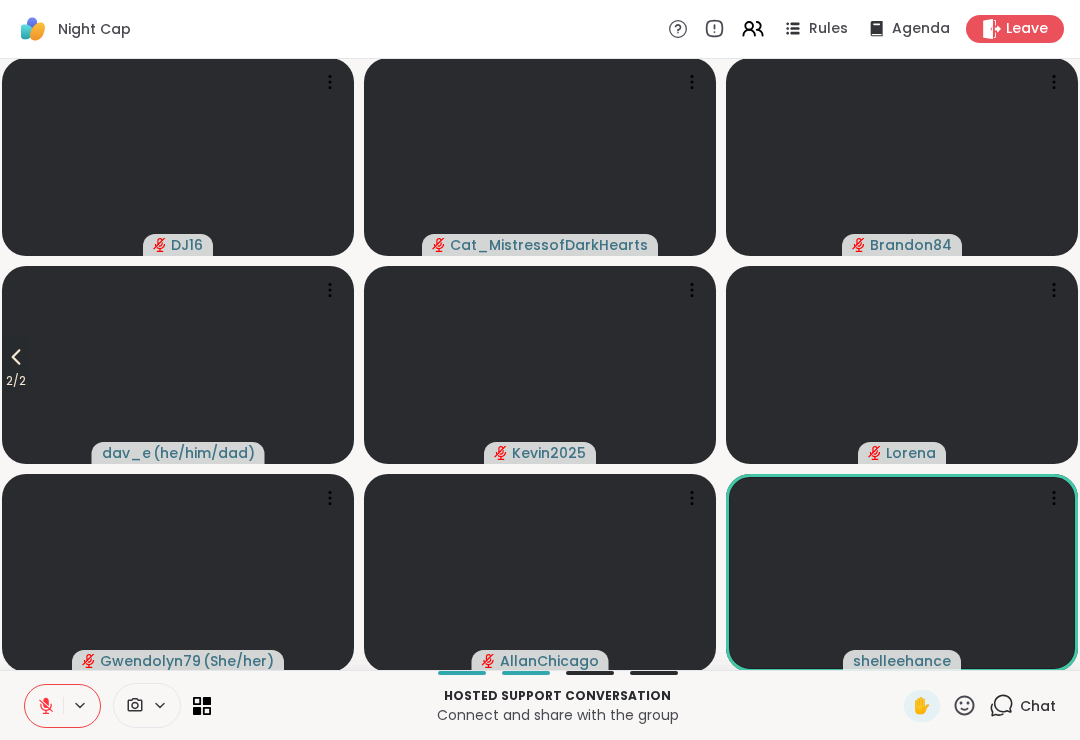 click on "2  /  2" at bounding box center [16, 364] 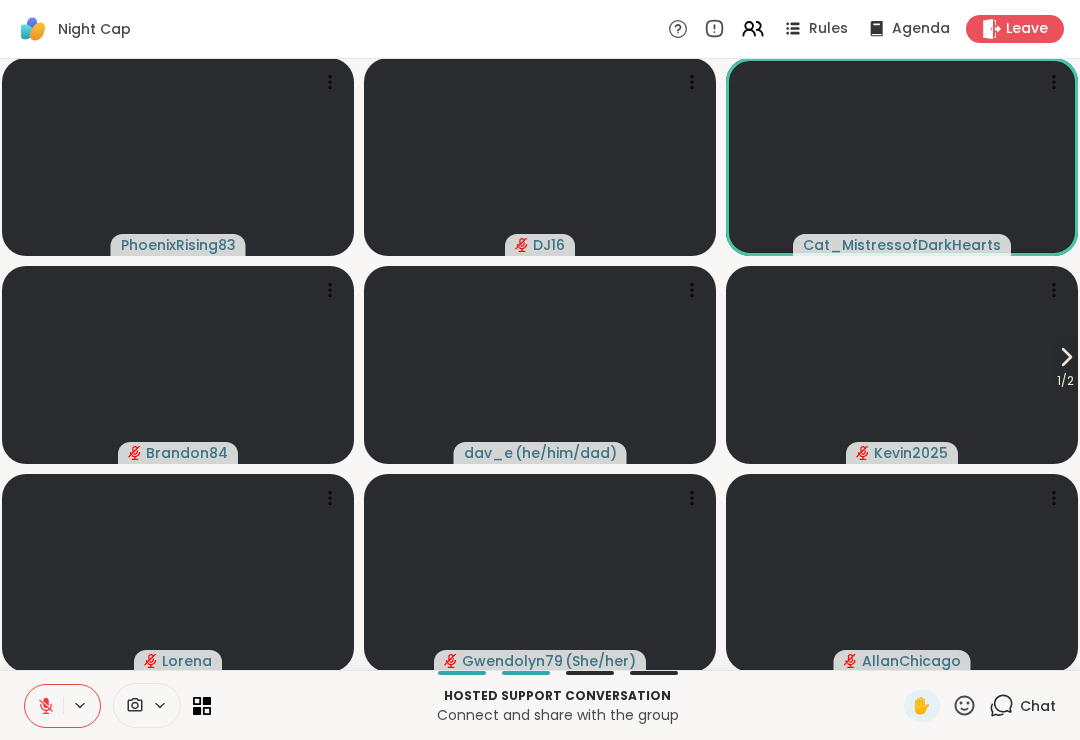 click 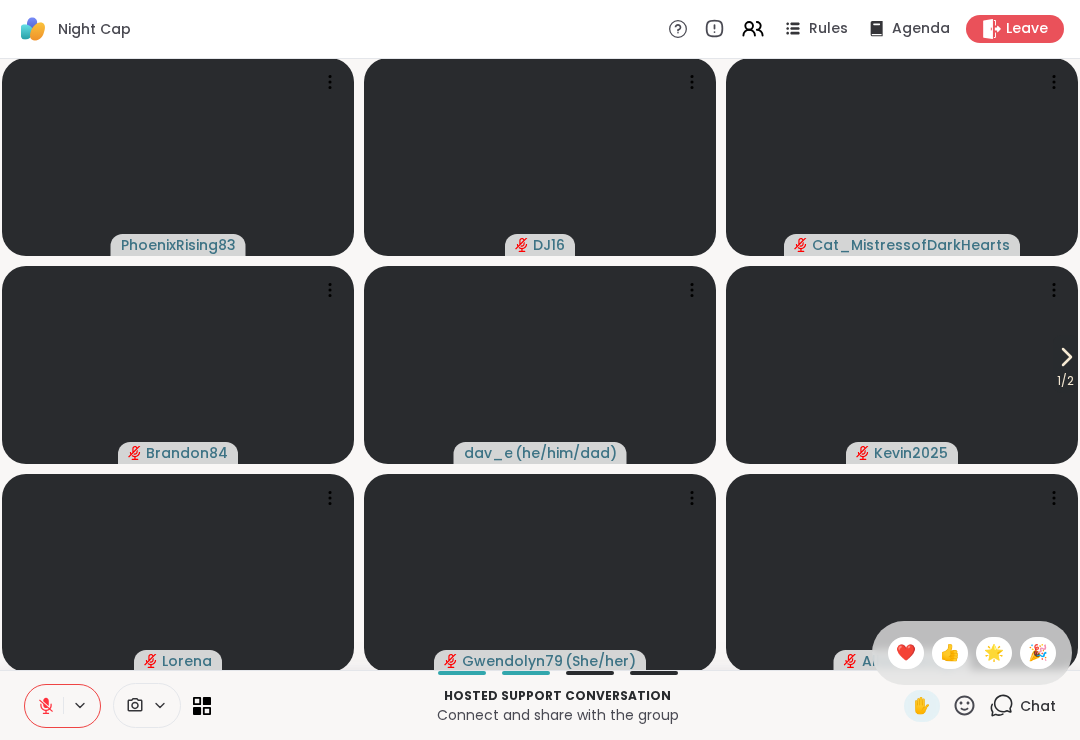 click on "👍" at bounding box center (950, 653) 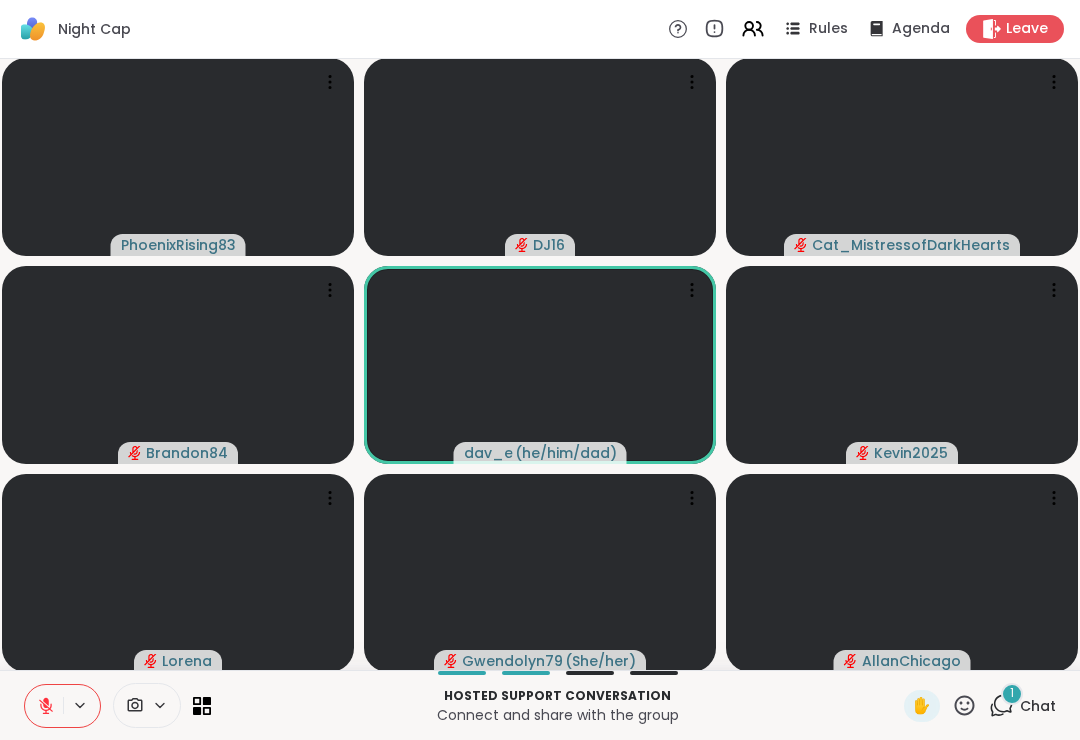 click on "1" at bounding box center (1012, 694) 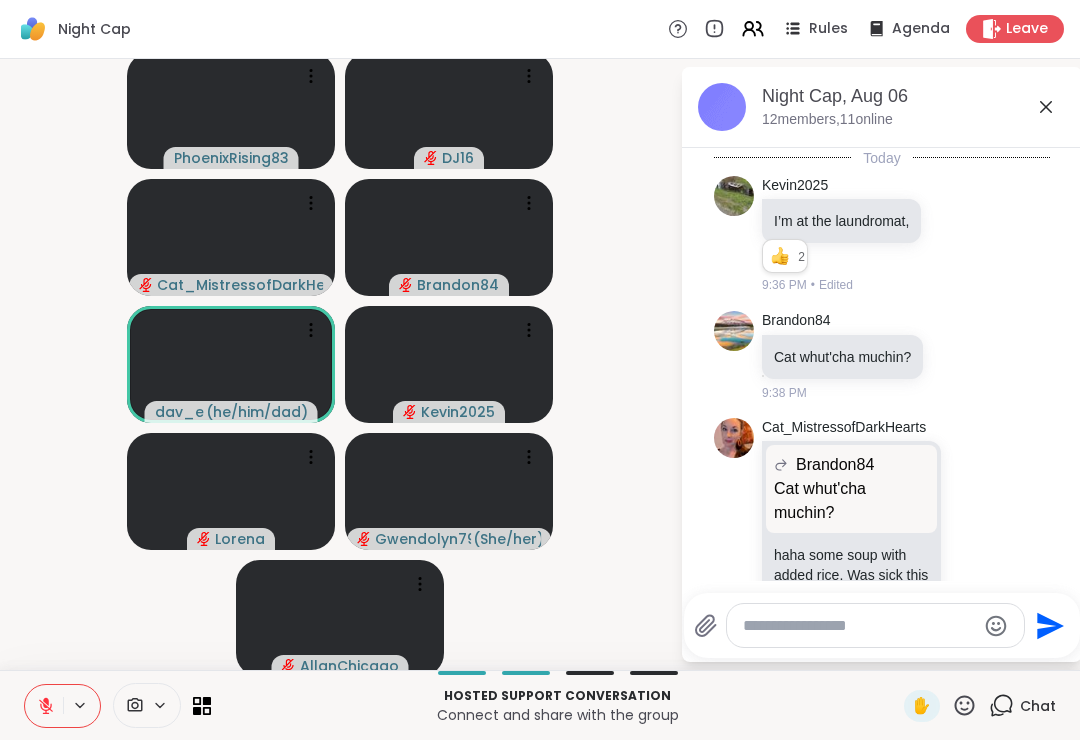 scroll, scrollTop: 2346, scrollLeft: 0, axis: vertical 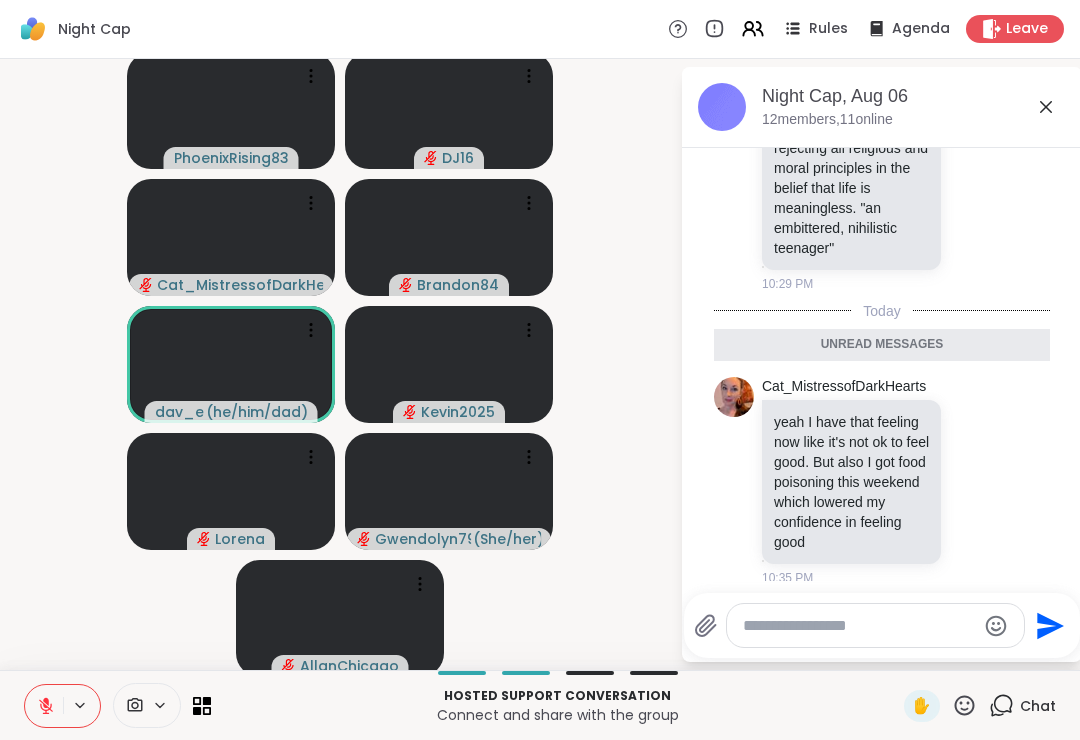 click on "Chat" at bounding box center (1022, 706) 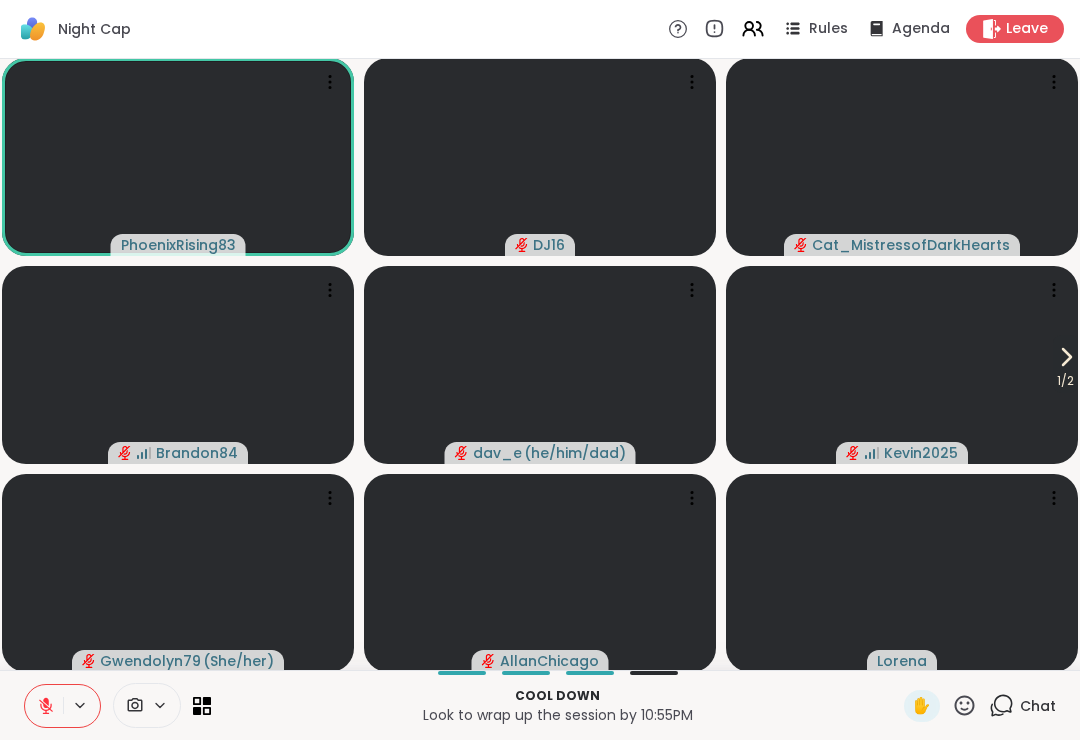 click 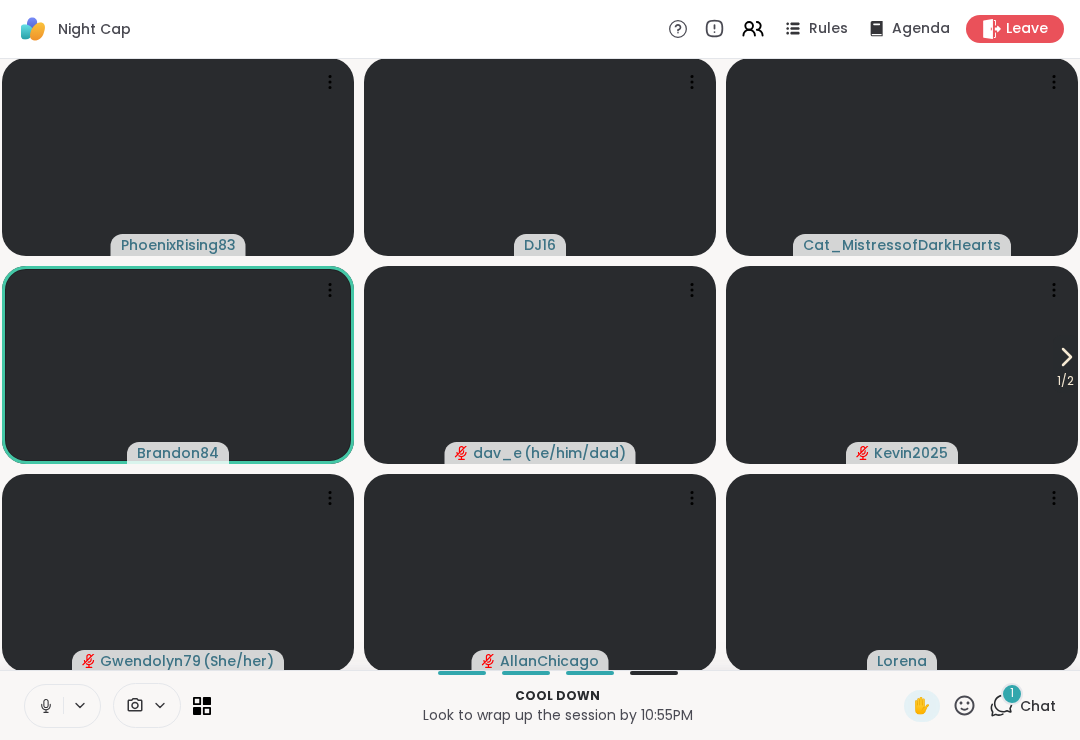 click 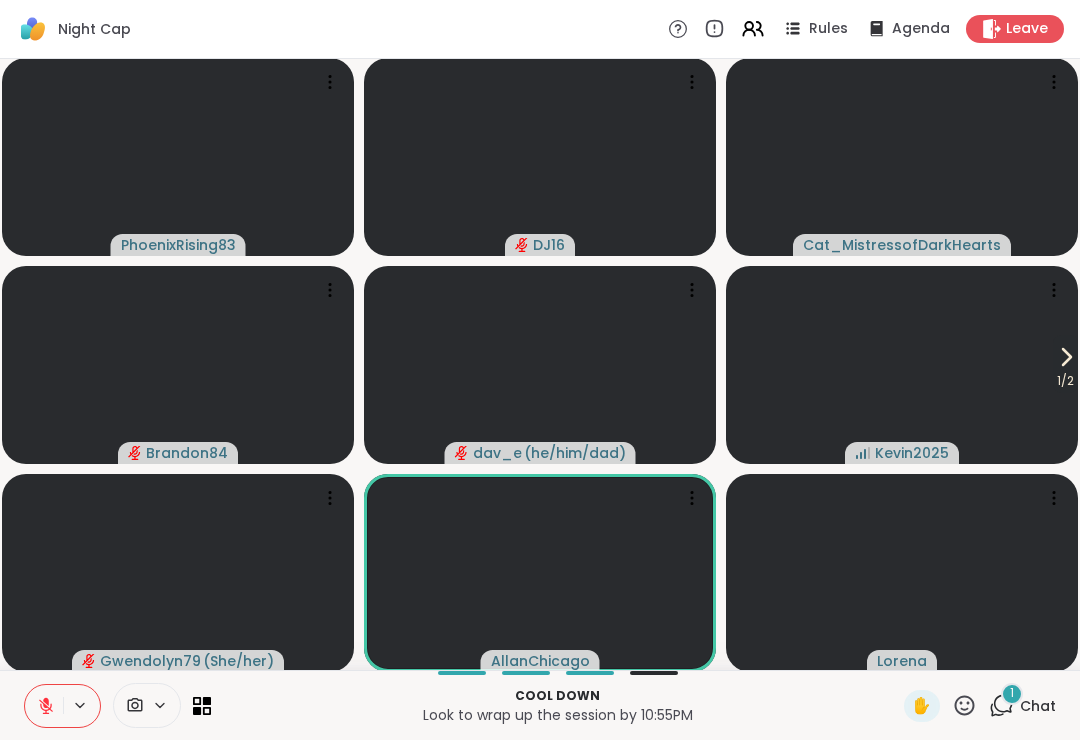click on "1 Chat" at bounding box center [1022, 706] 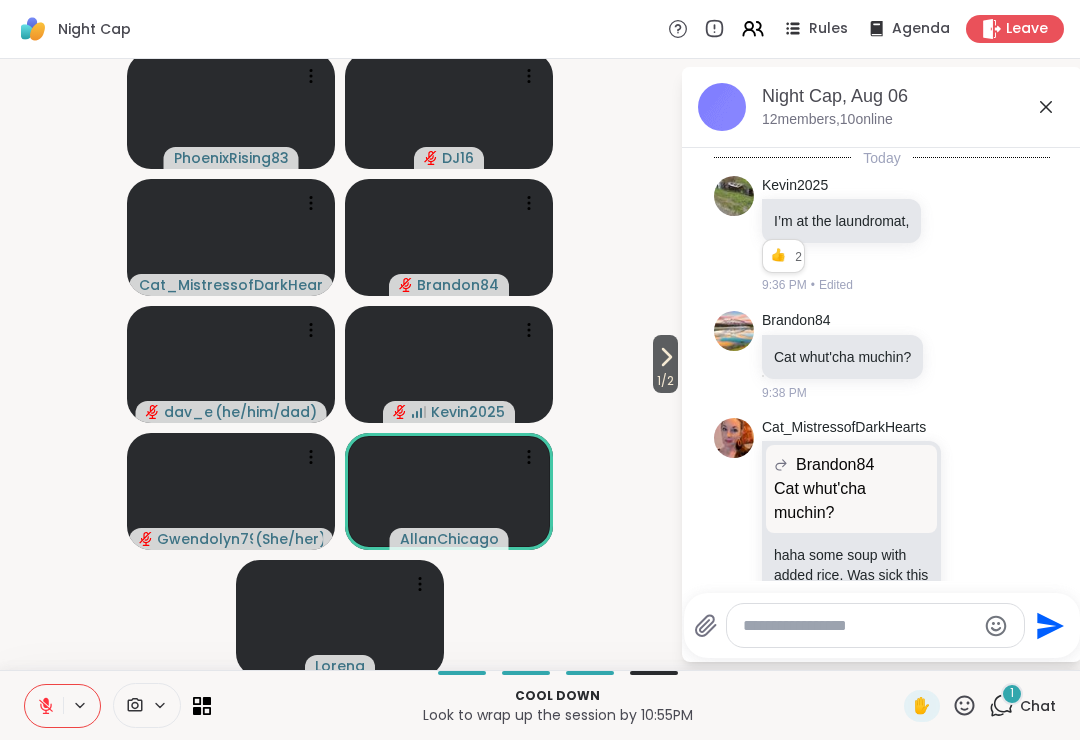 scroll, scrollTop: 2452, scrollLeft: 0, axis: vertical 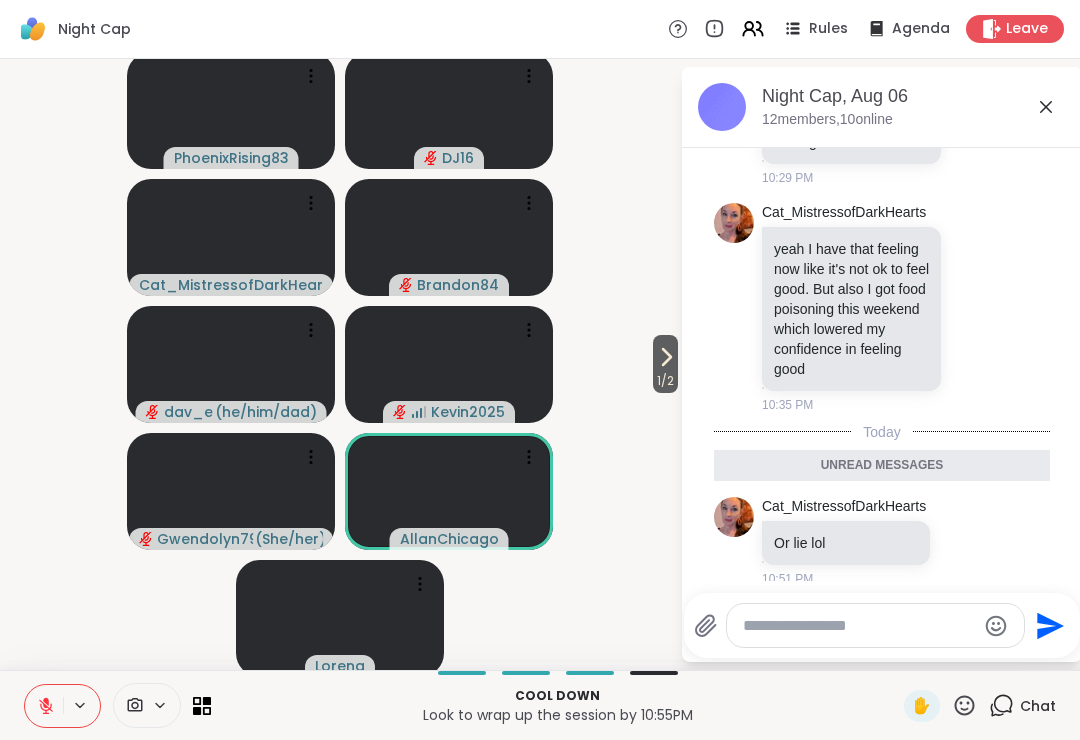 click 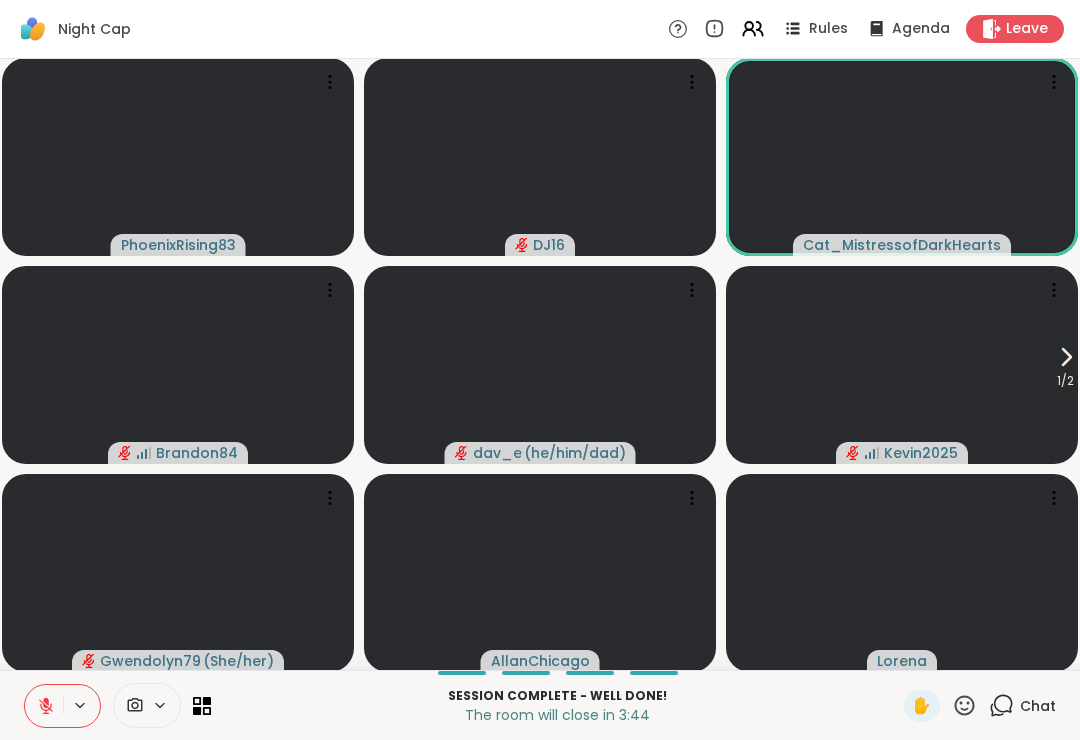 click 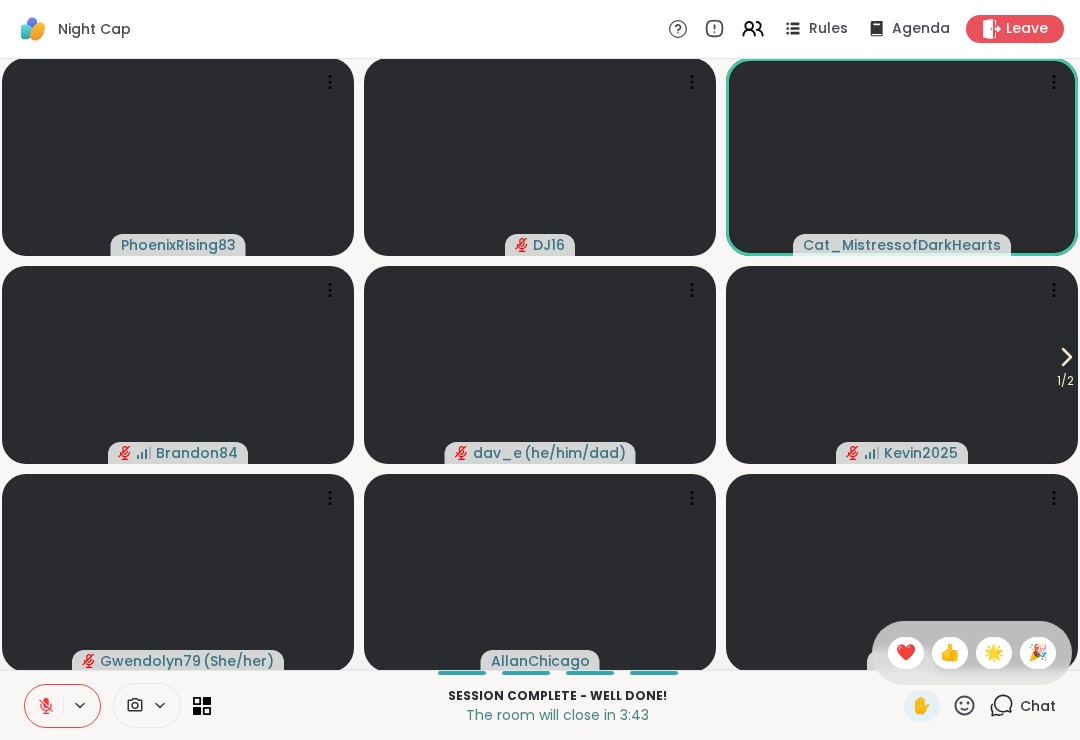 click on "🌟" at bounding box center [994, 653] 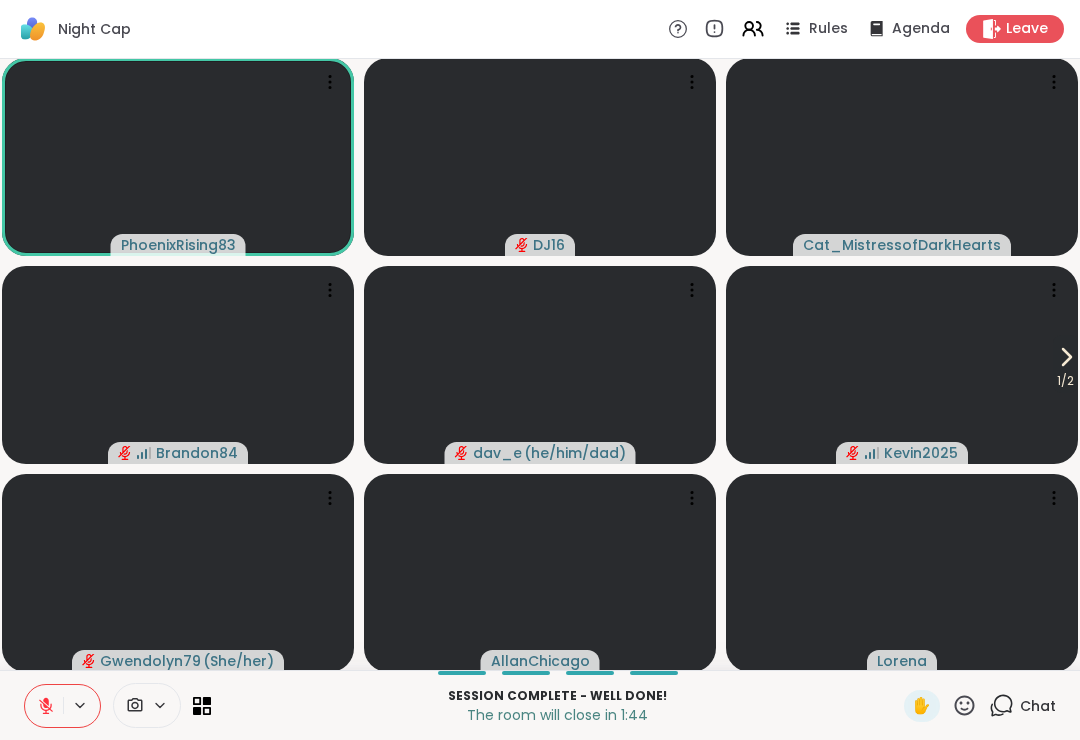 click on "Leave" at bounding box center [1015, 29] 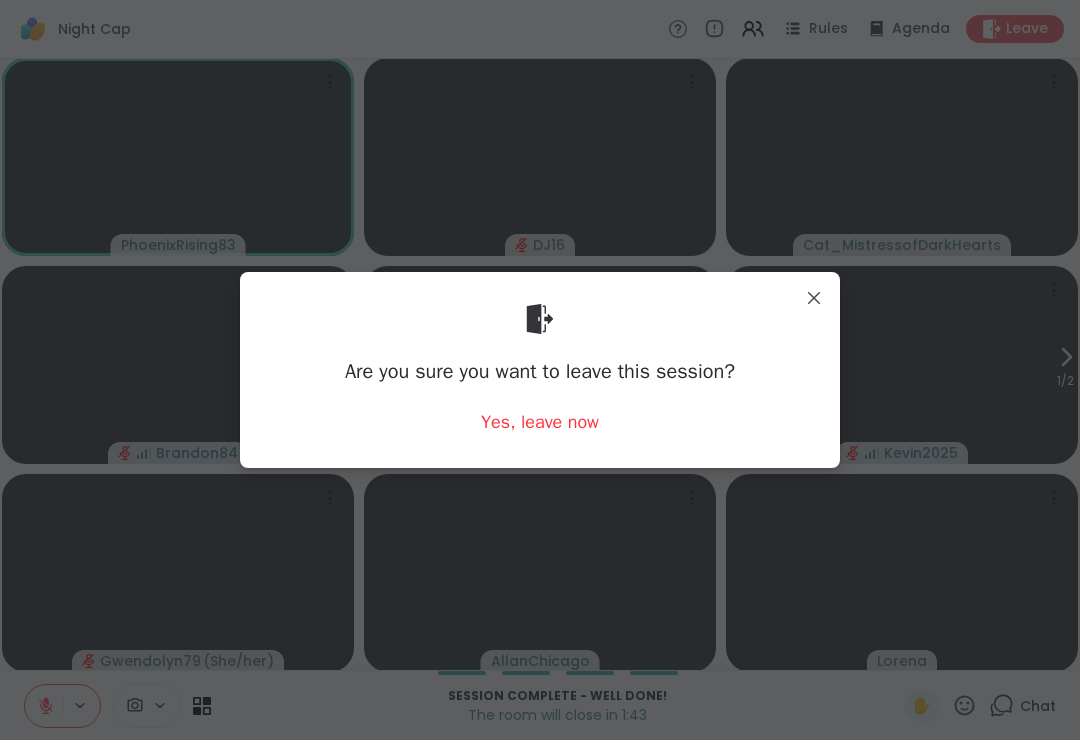 click on "Yes, leave now" at bounding box center [540, 422] 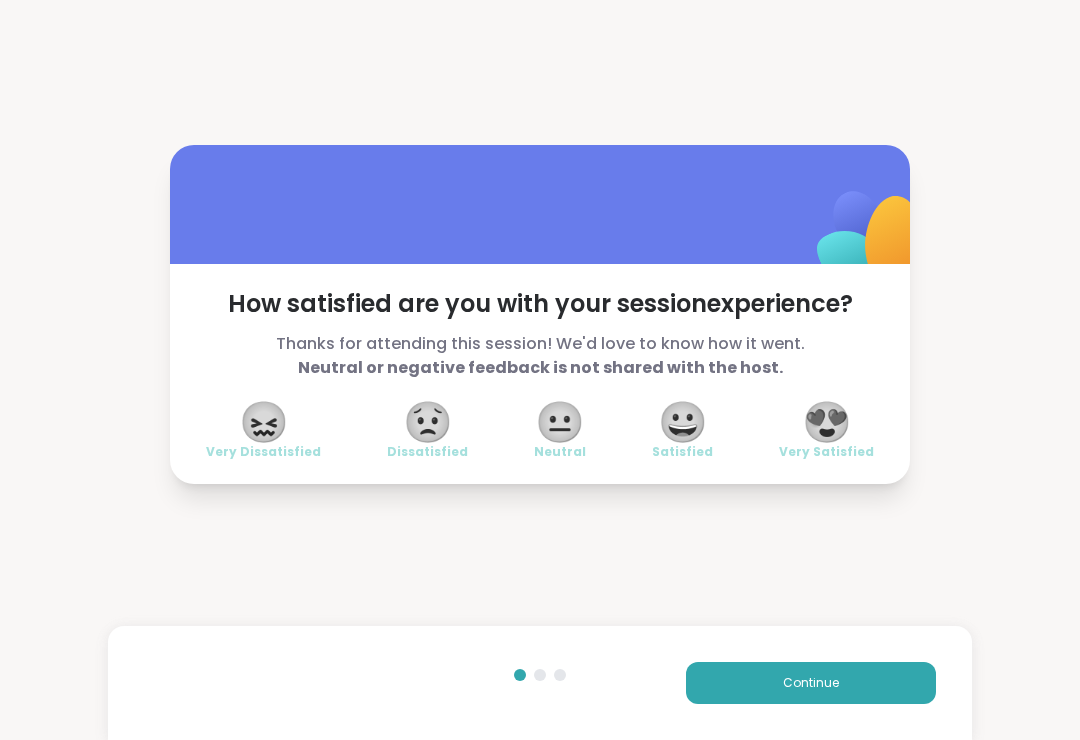 click on "Continue" at bounding box center [811, 683] 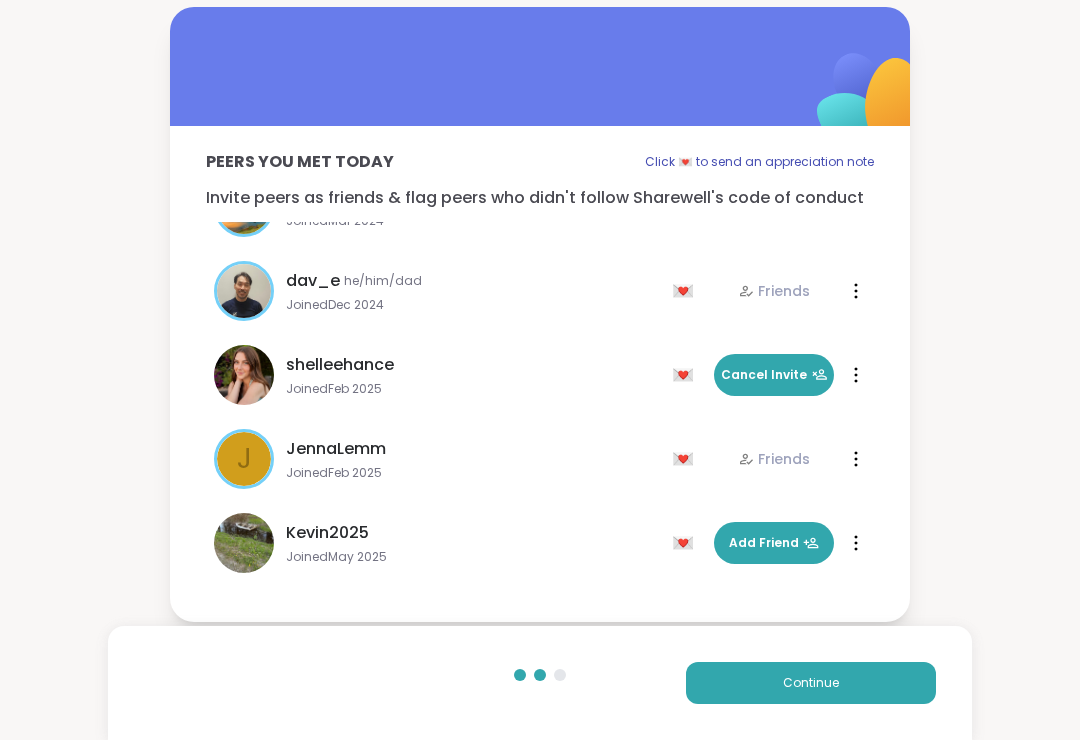 scroll, scrollTop: 56, scrollLeft: 0, axis: vertical 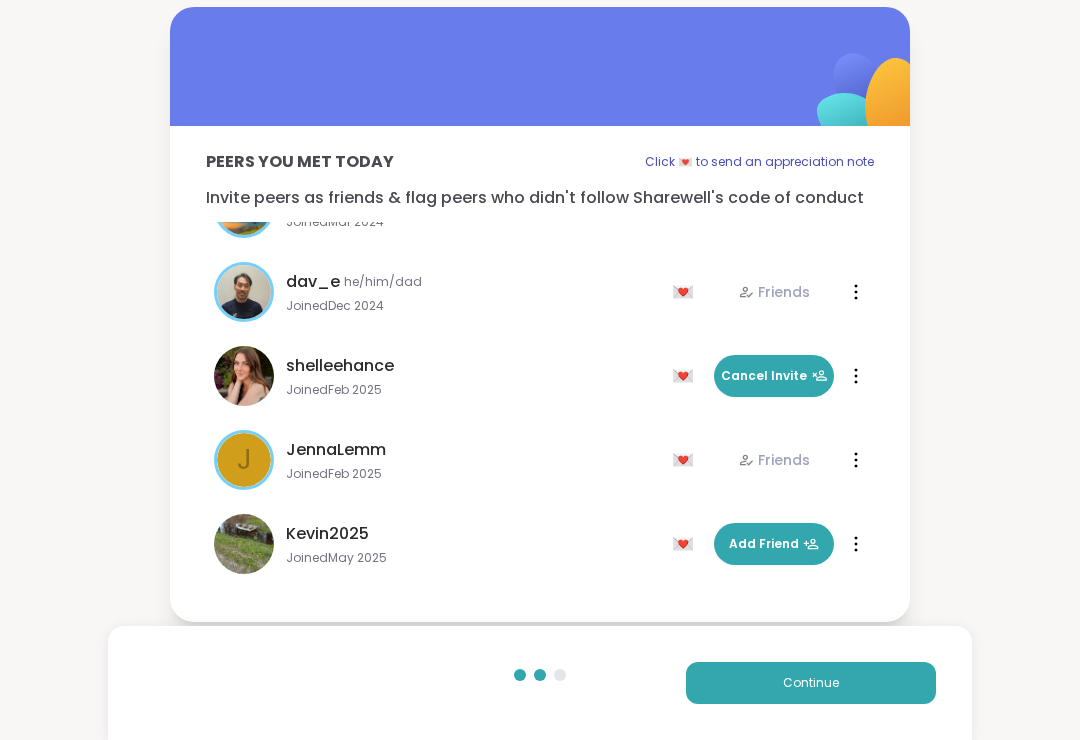click on "Cancel Invite" at bounding box center [774, 376] 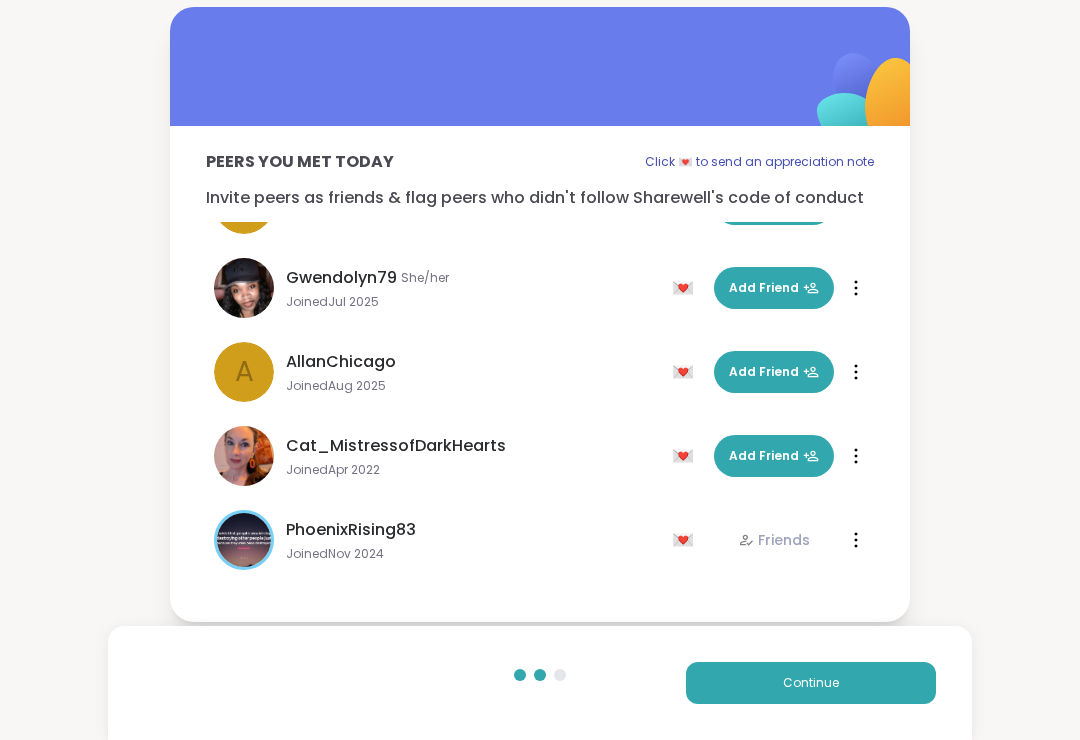 scroll, scrollTop: 480, scrollLeft: 0, axis: vertical 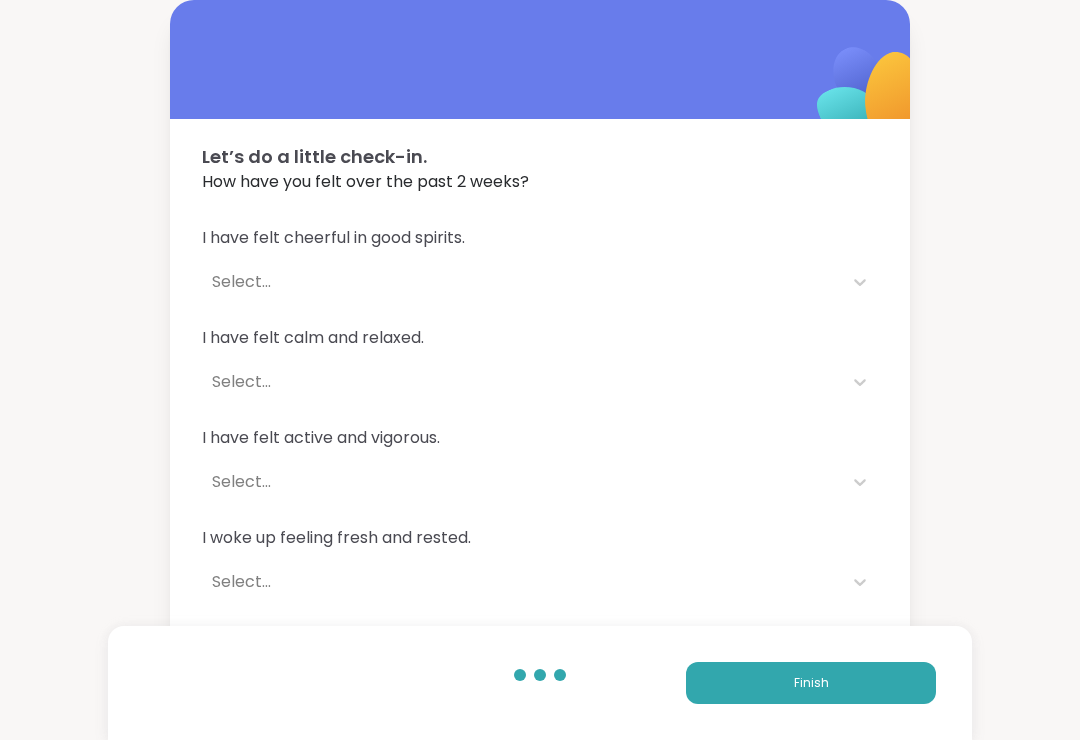 click on "Finish" at bounding box center (811, 683) 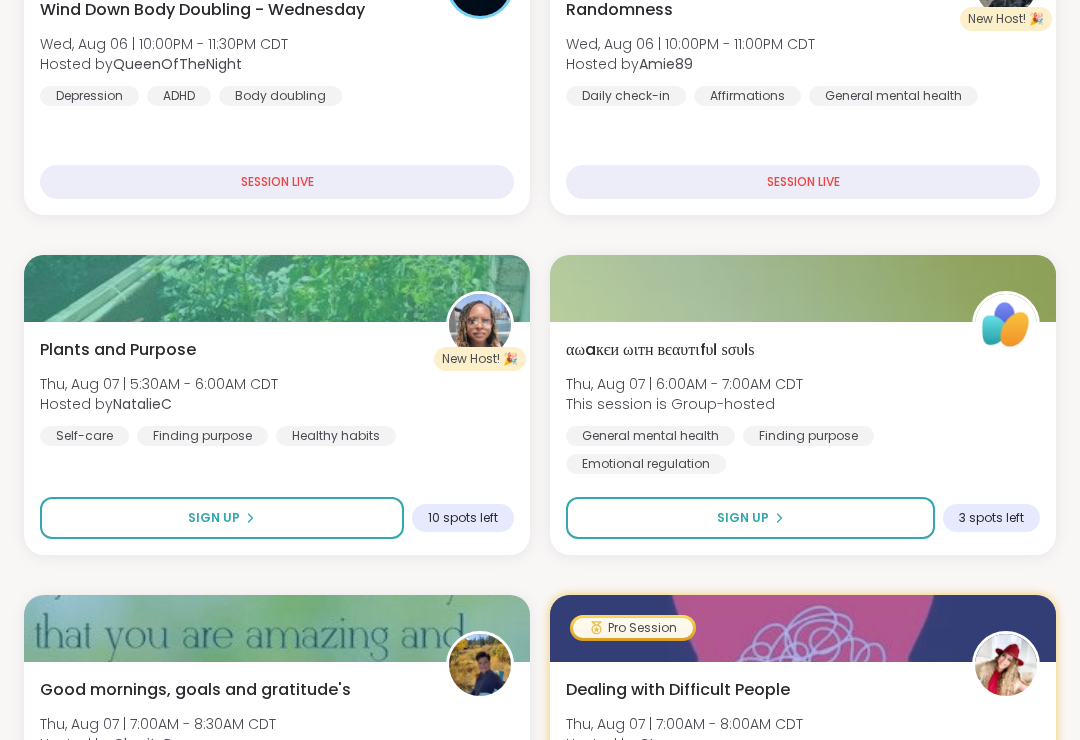 scroll, scrollTop: 919, scrollLeft: 0, axis: vertical 